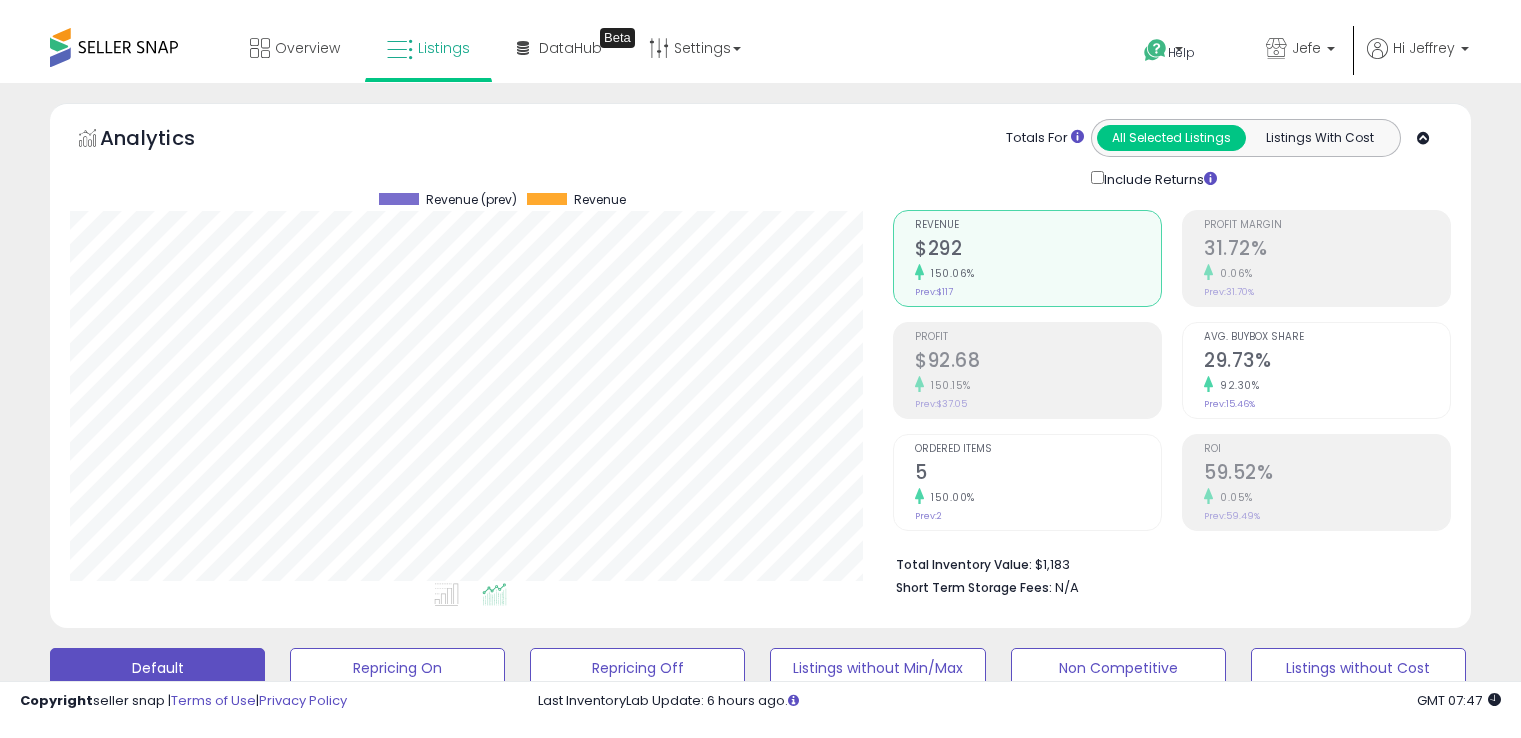 scroll, scrollTop: 0, scrollLeft: 0, axis: both 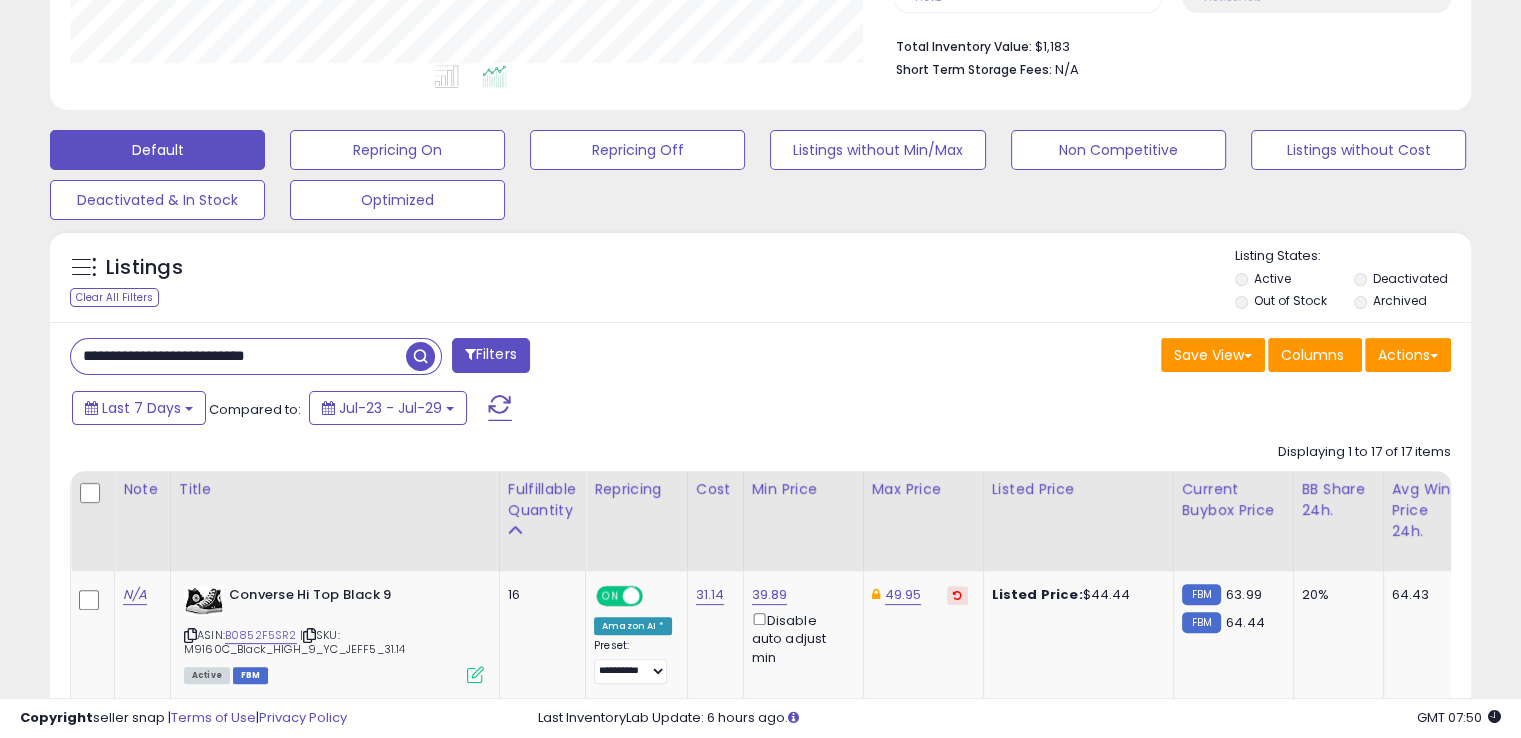 click on "**********" at bounding box center [238, 356] 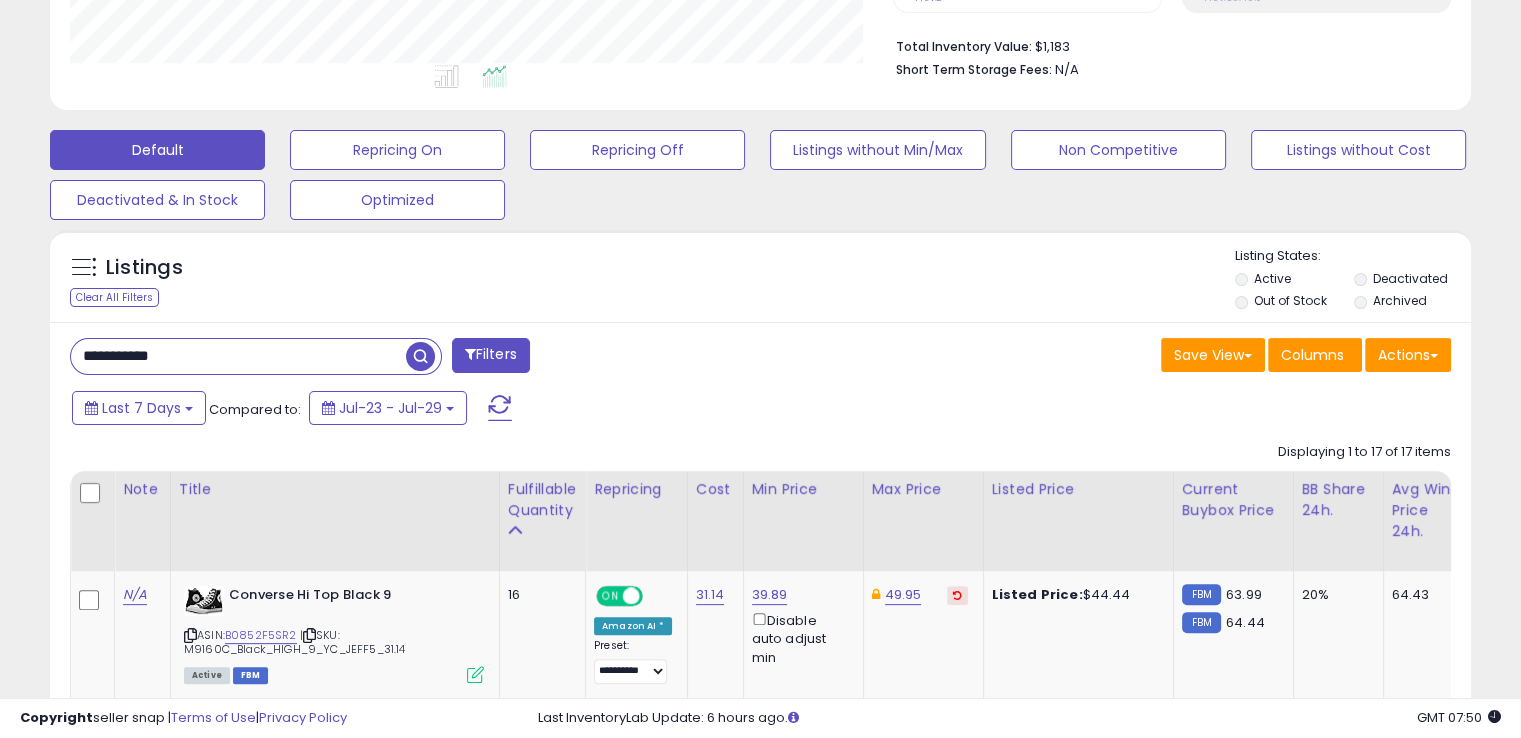 click at bounding box center (420, 356) 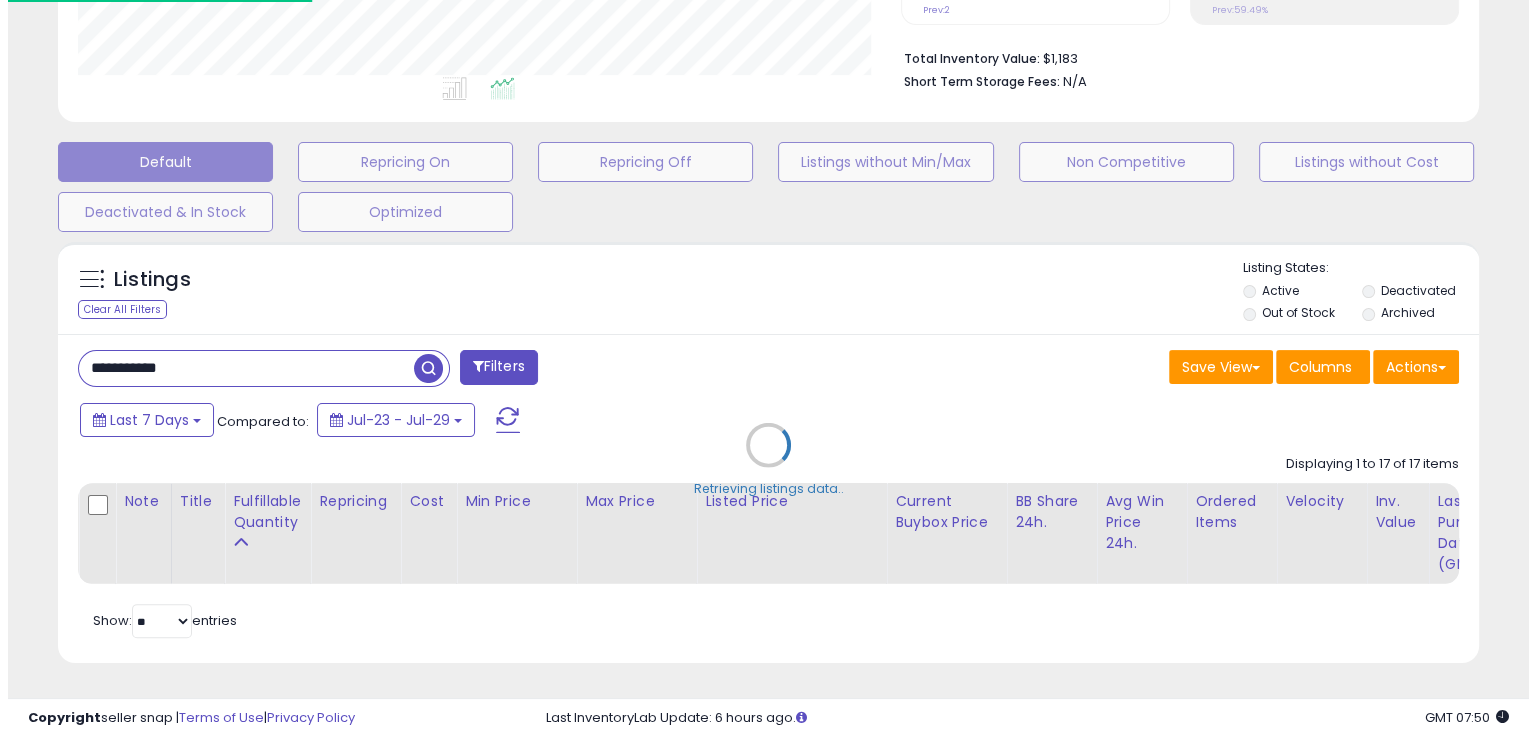 scroll, scrollTop: 999589, scrollLeft: 999168, axis: both 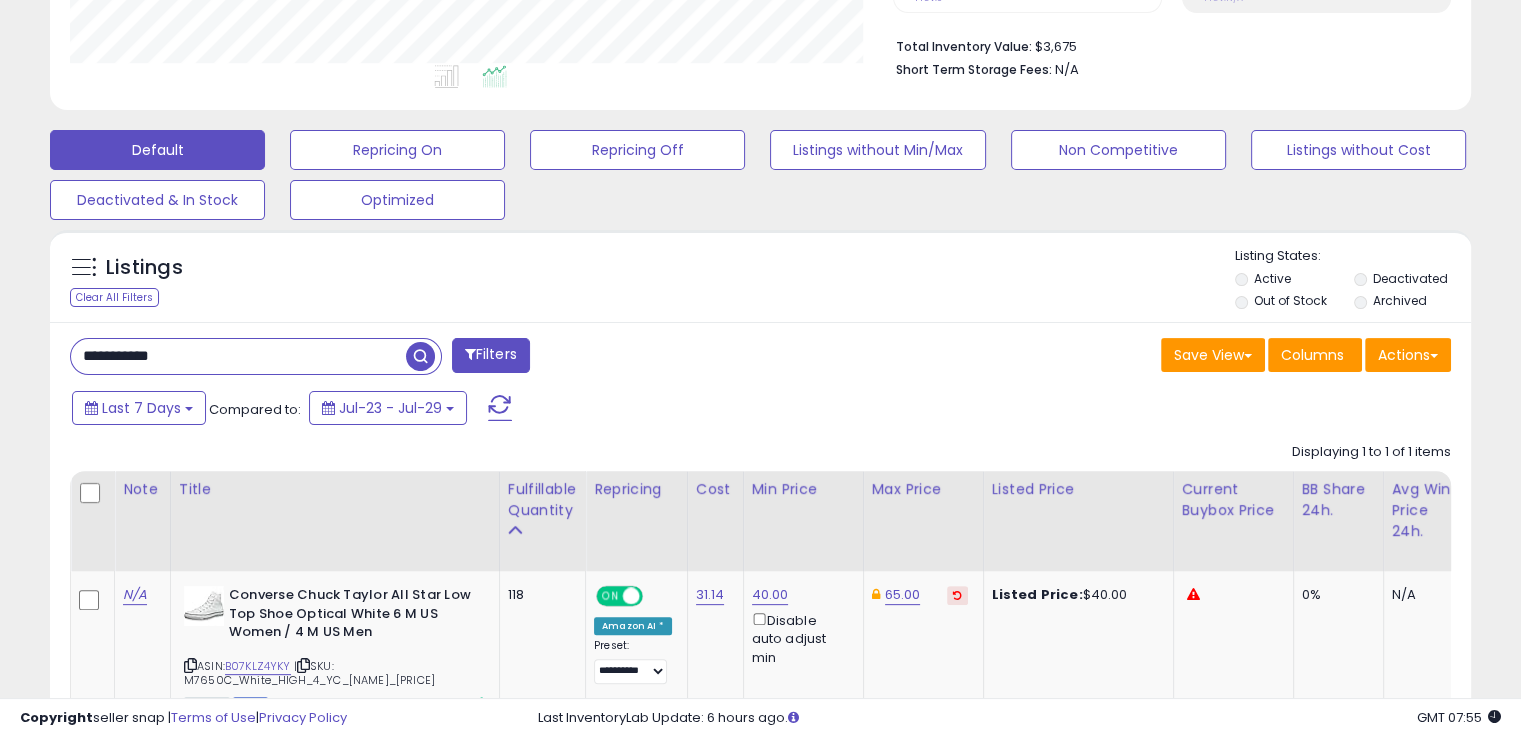 click on "**********" at bounding box center [238, 356] 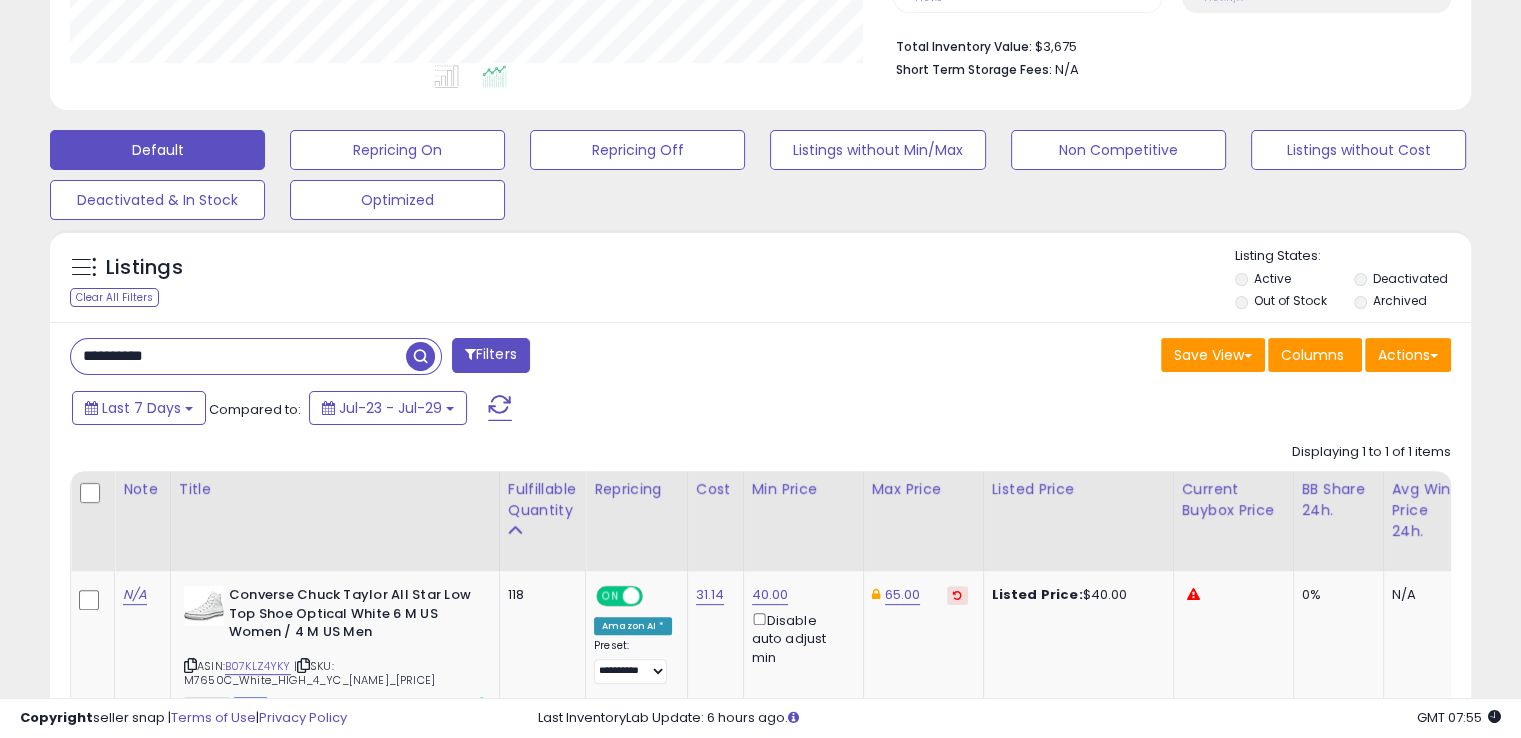 type on "**********" 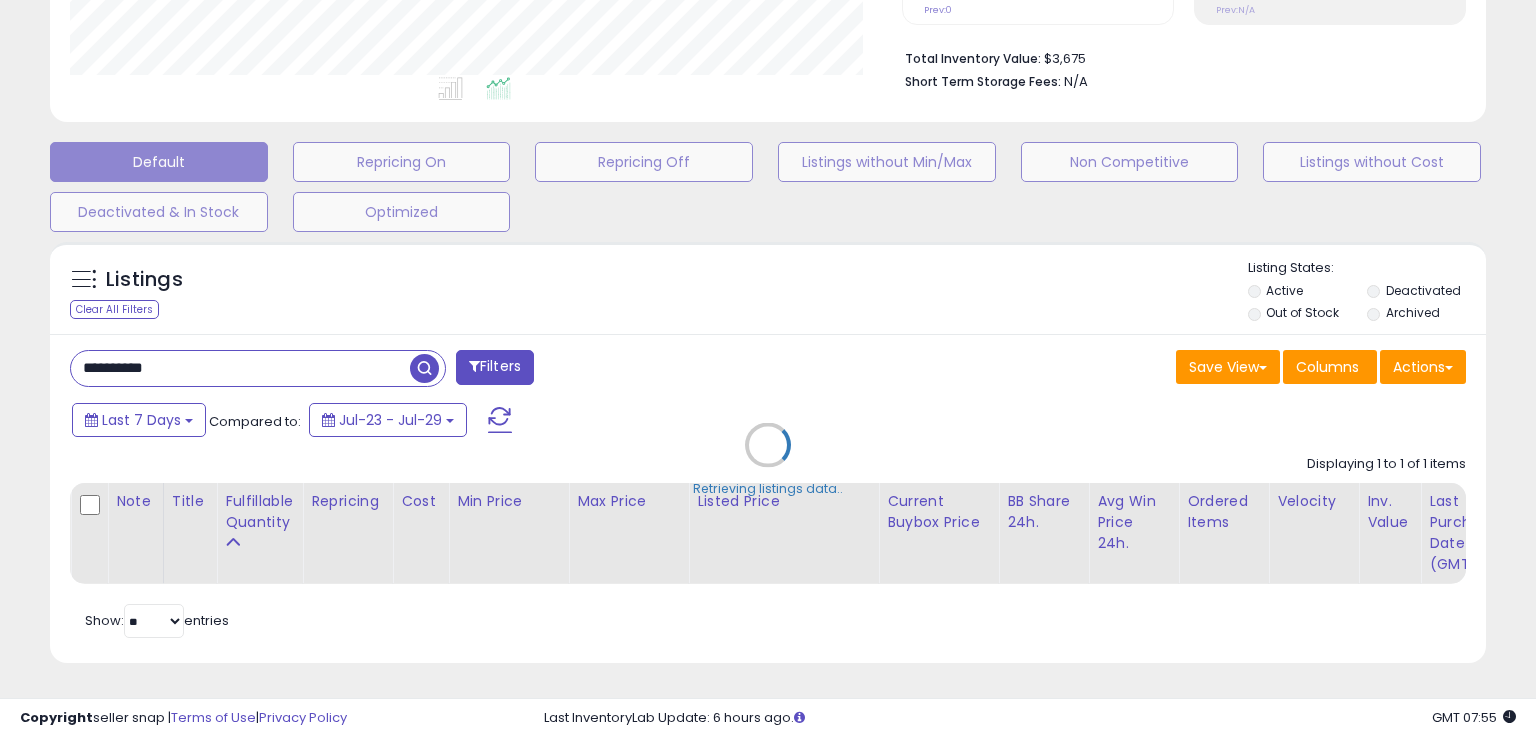 scroll, scrollTop: 999589, scrollLeft: 999168, axis: both 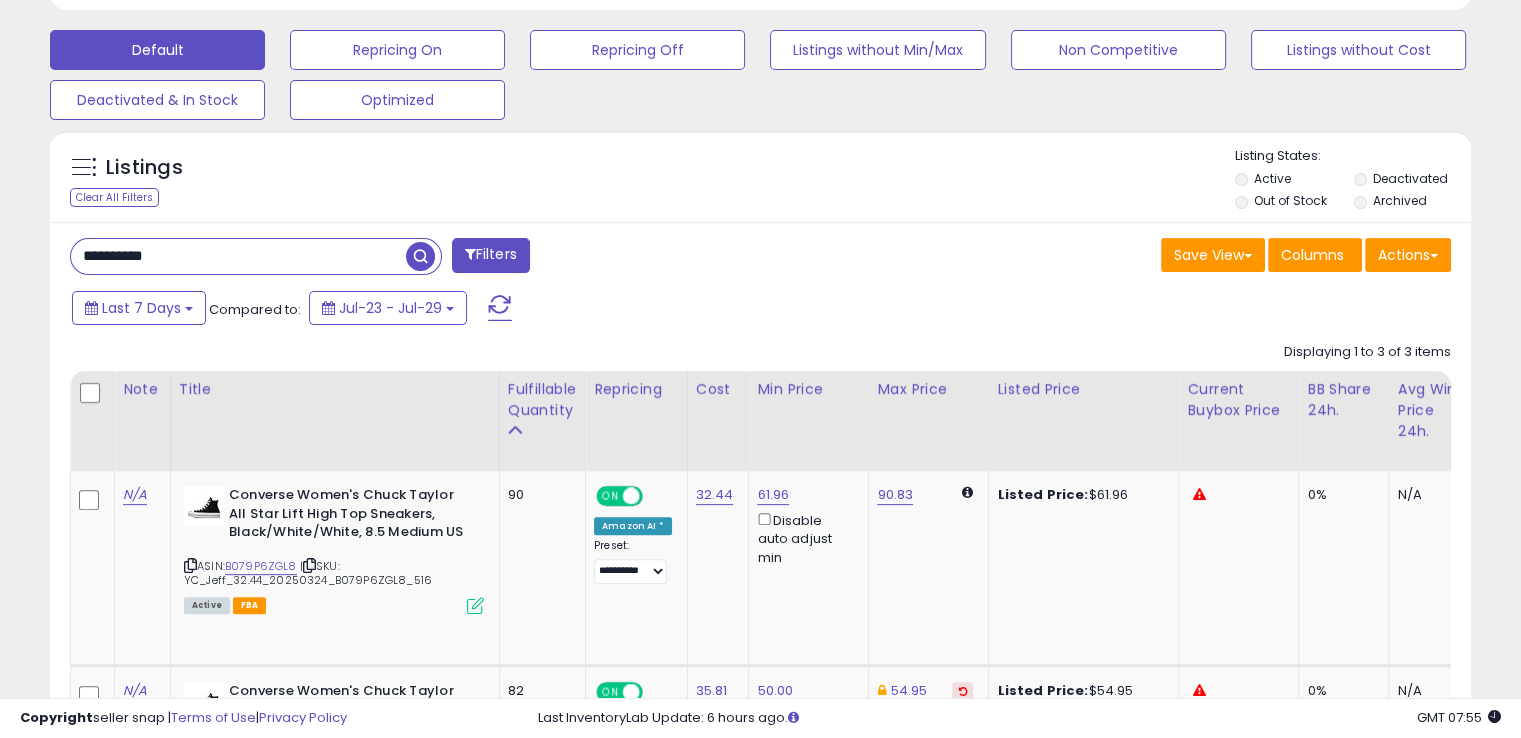 type 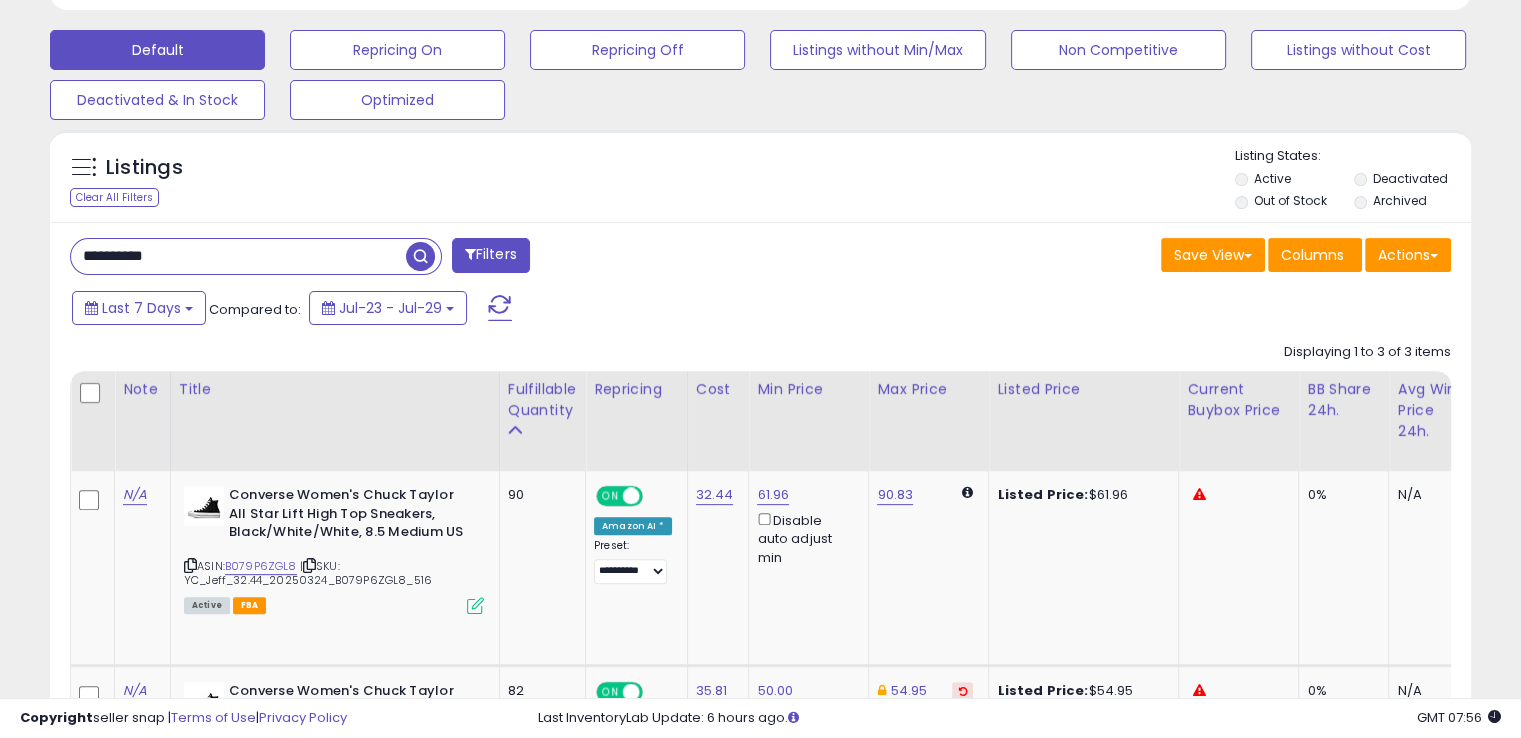 click on "**********" at bounding box center (238, 256) 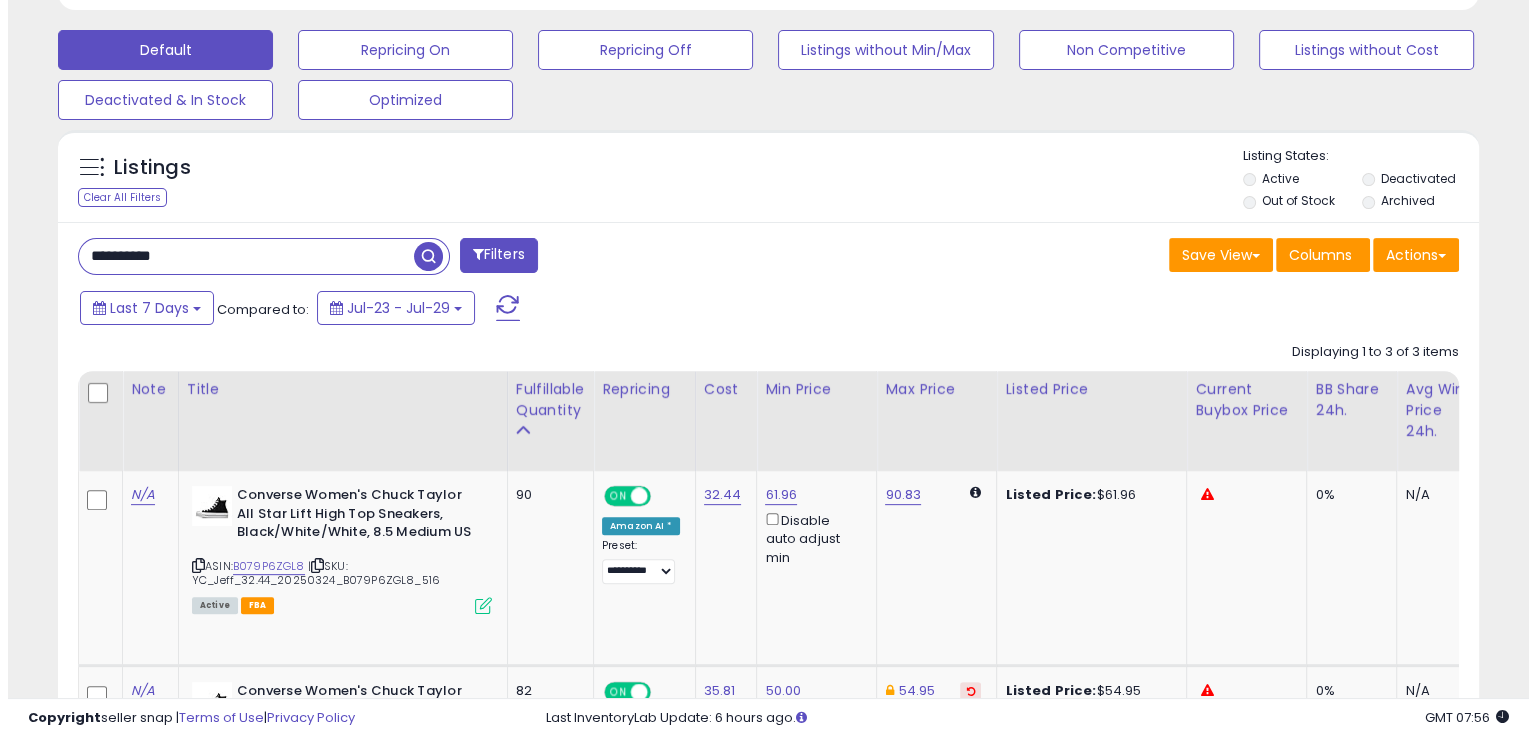 scroll, scrollTop: 502, scrollLeft: 0, axis: vertical 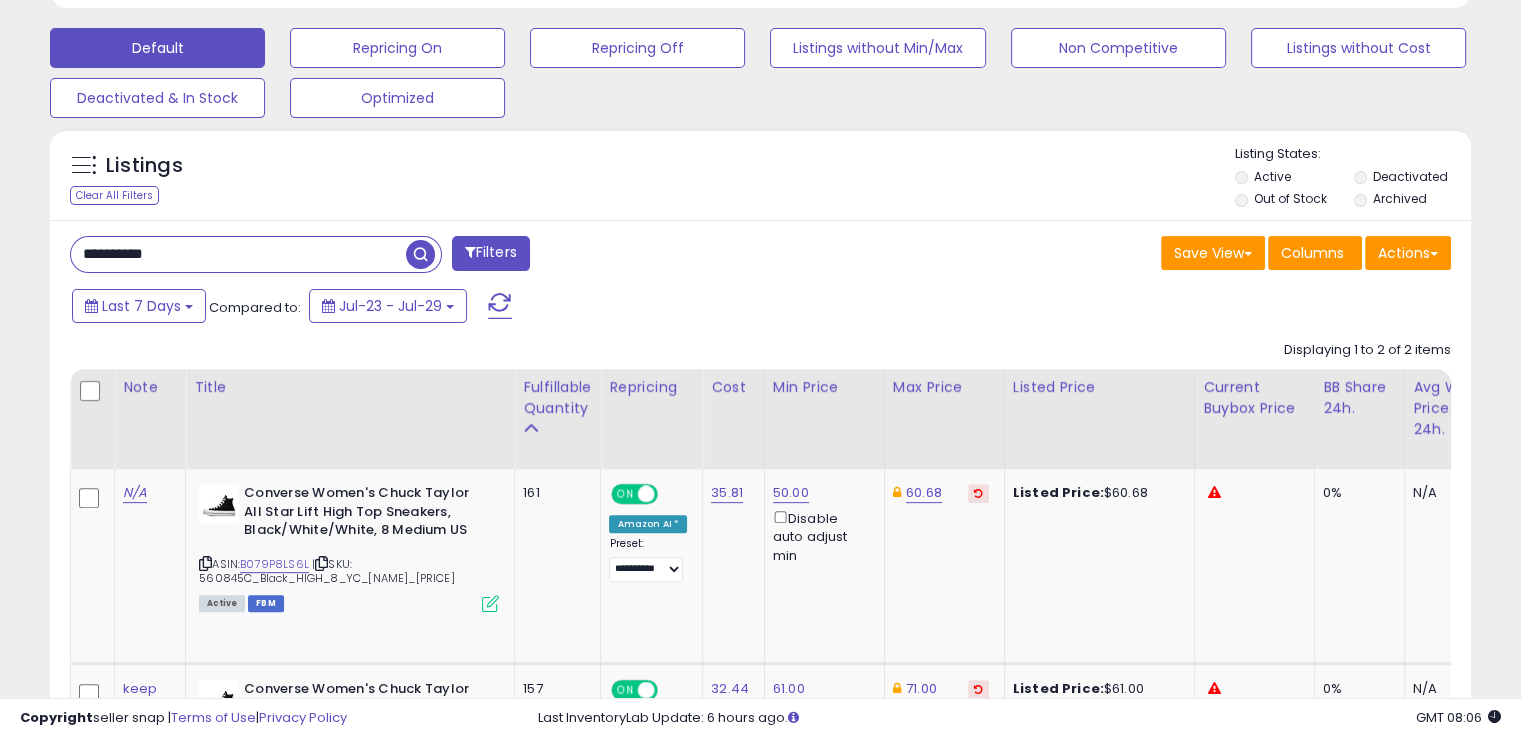 click on "**********" at bounding box center (238, 254) 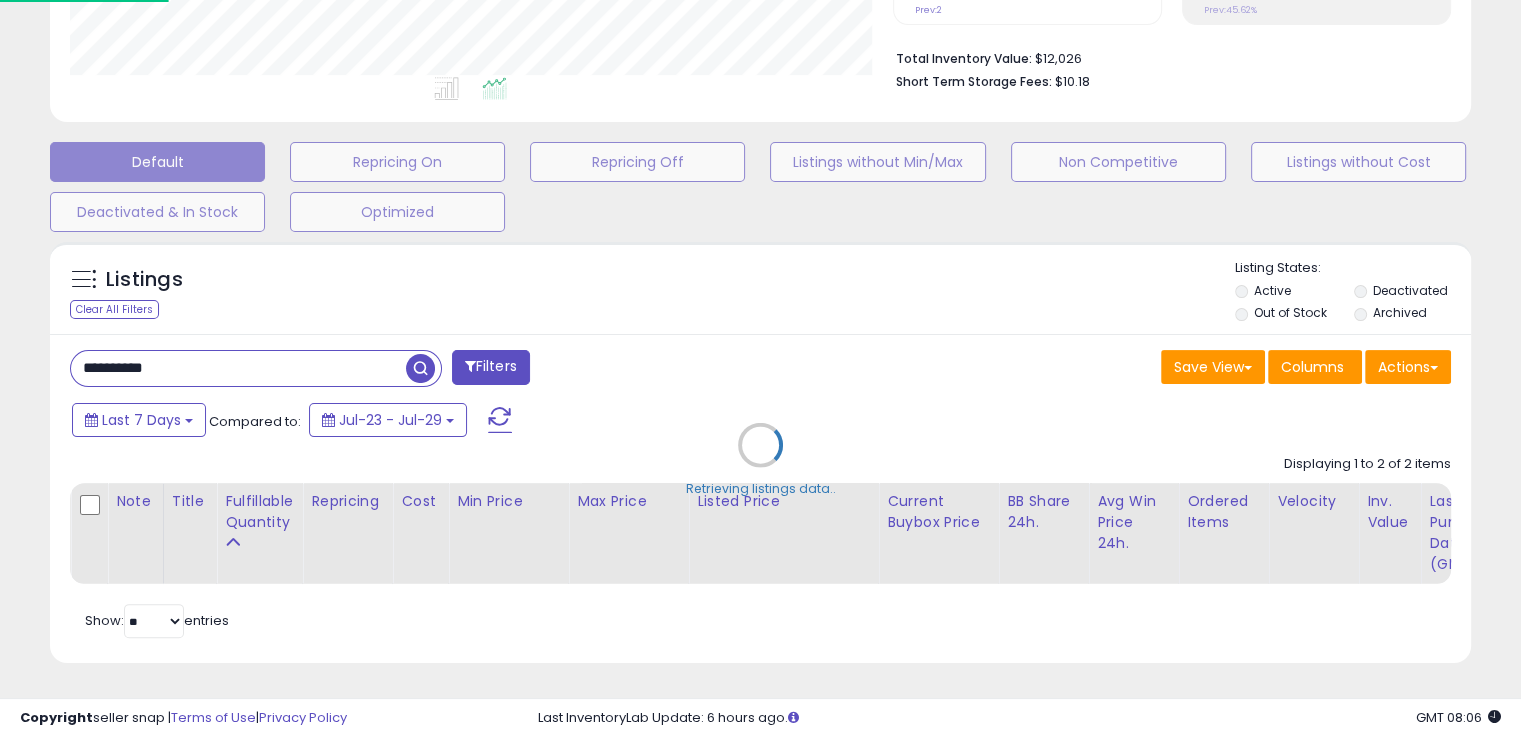 scroll, scrollTop: 999589, scrollLeft: 999168, axis: both 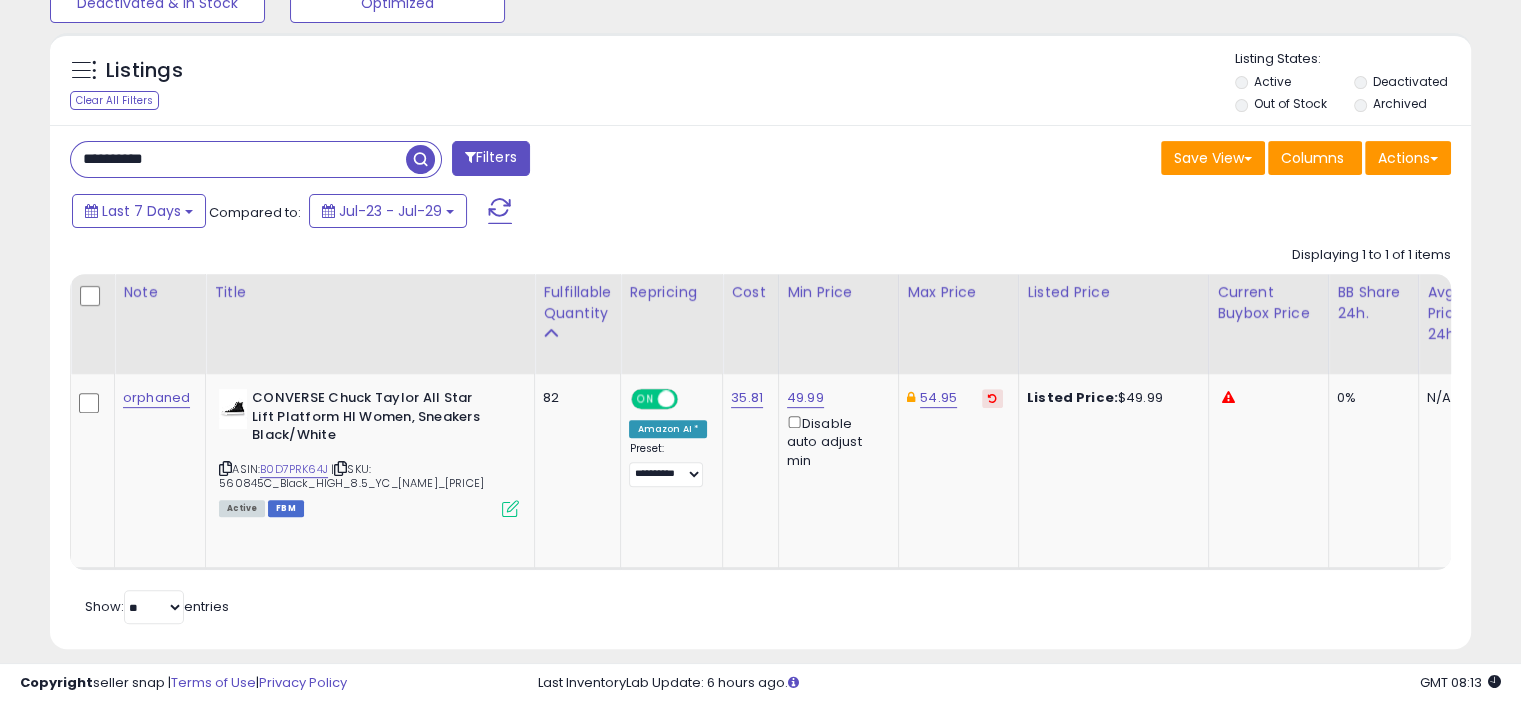 click on "**********" at bounding box center (238, 159) 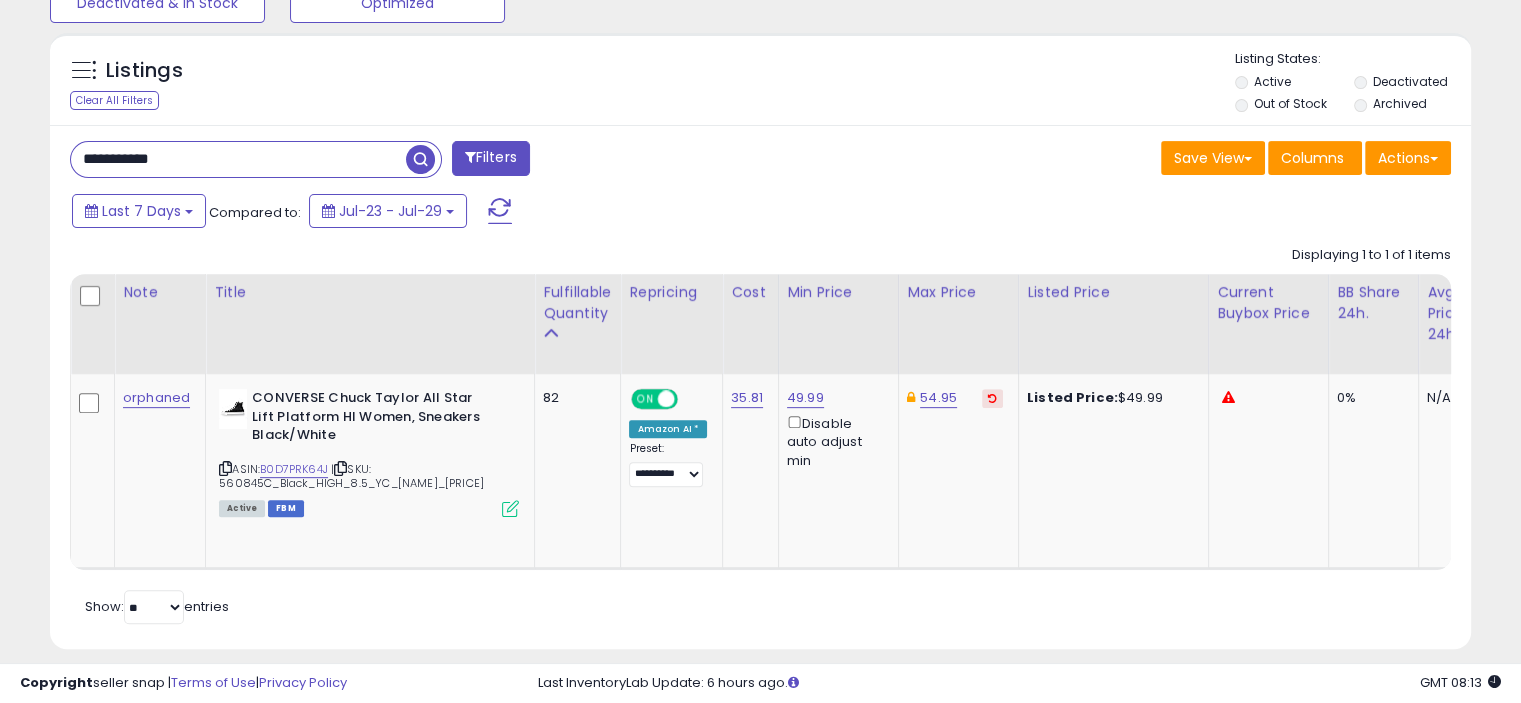 type on "**********" 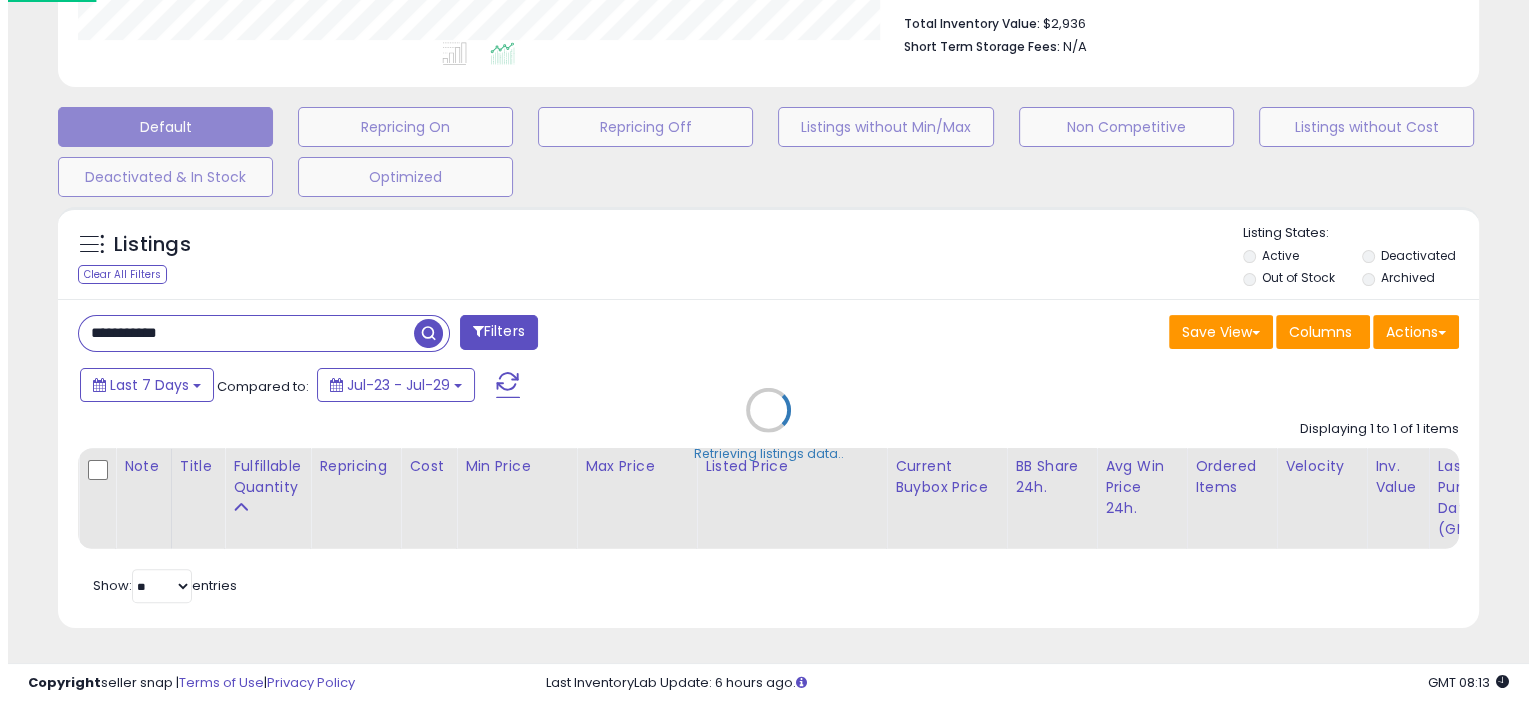 scroll, scrollTop: 536, scrollLeft: 0, axis: vertical 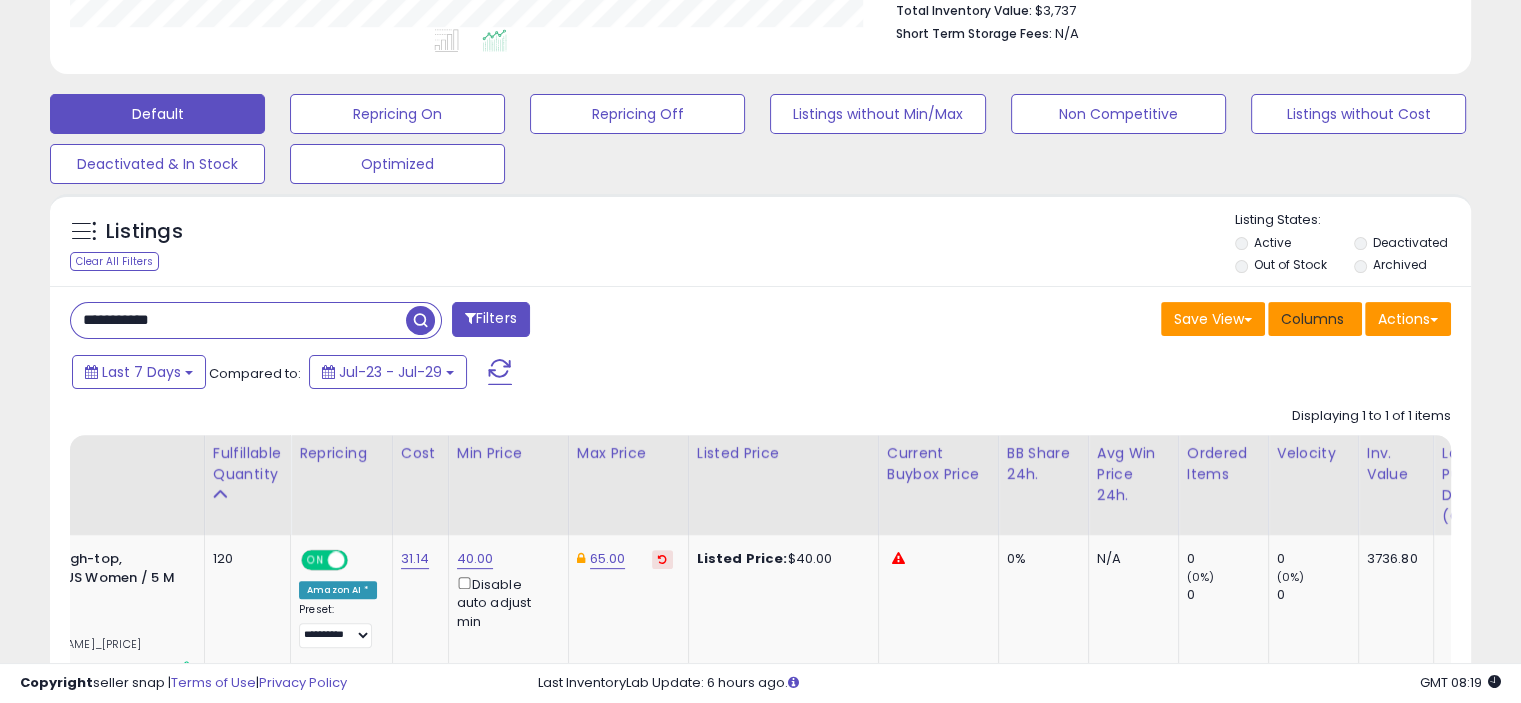 click on "Columns" at bounding box center (1312, 319) 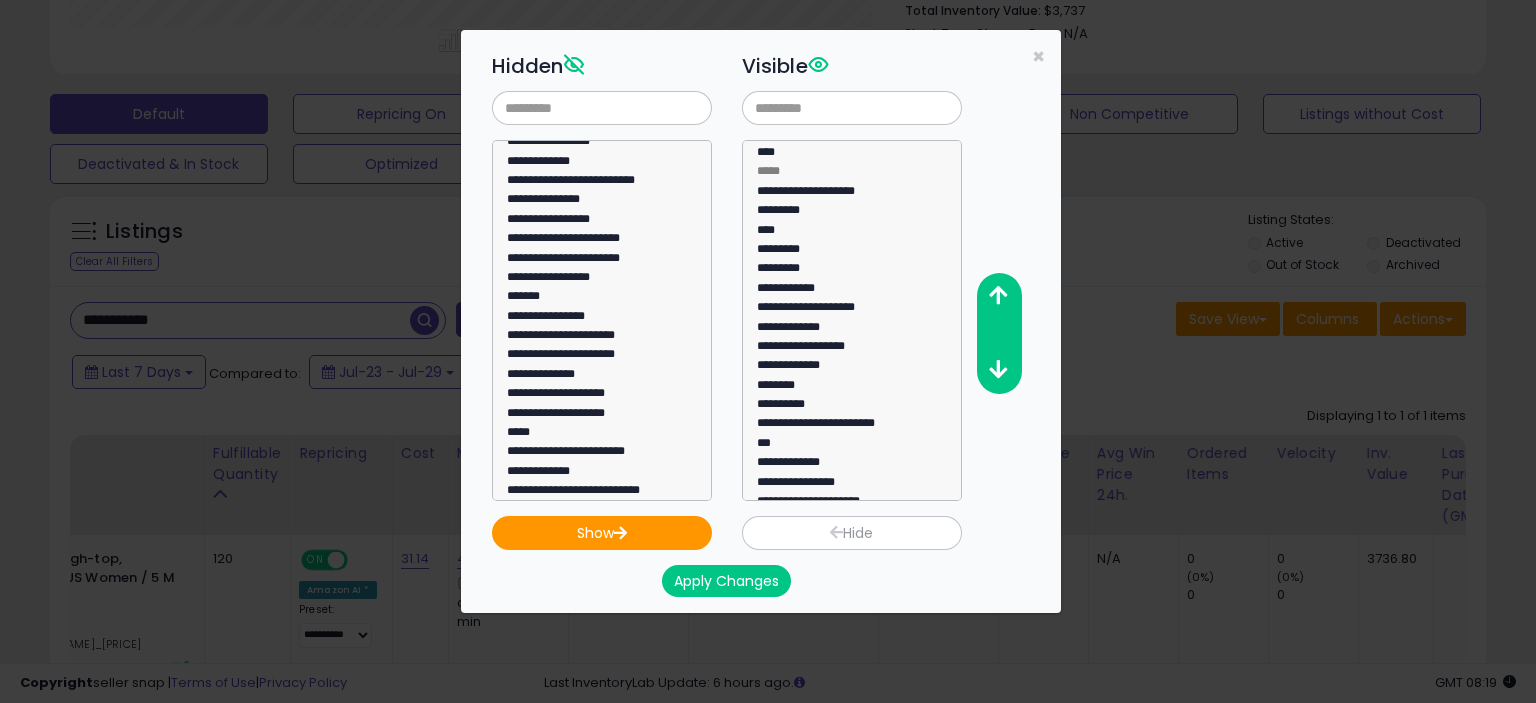 scroll, scrollTop: 100, scrollLeft: 0, axis: vertical 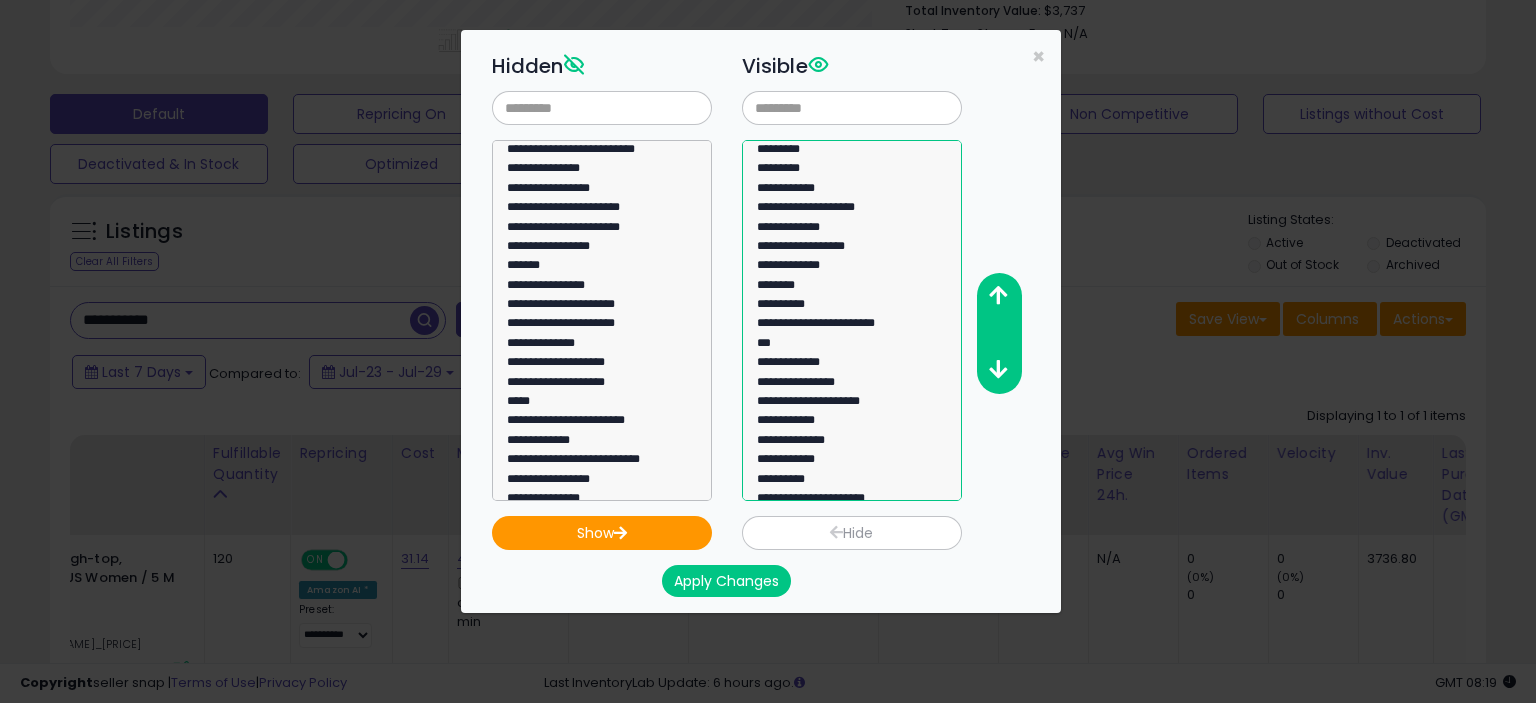 select on "**********" 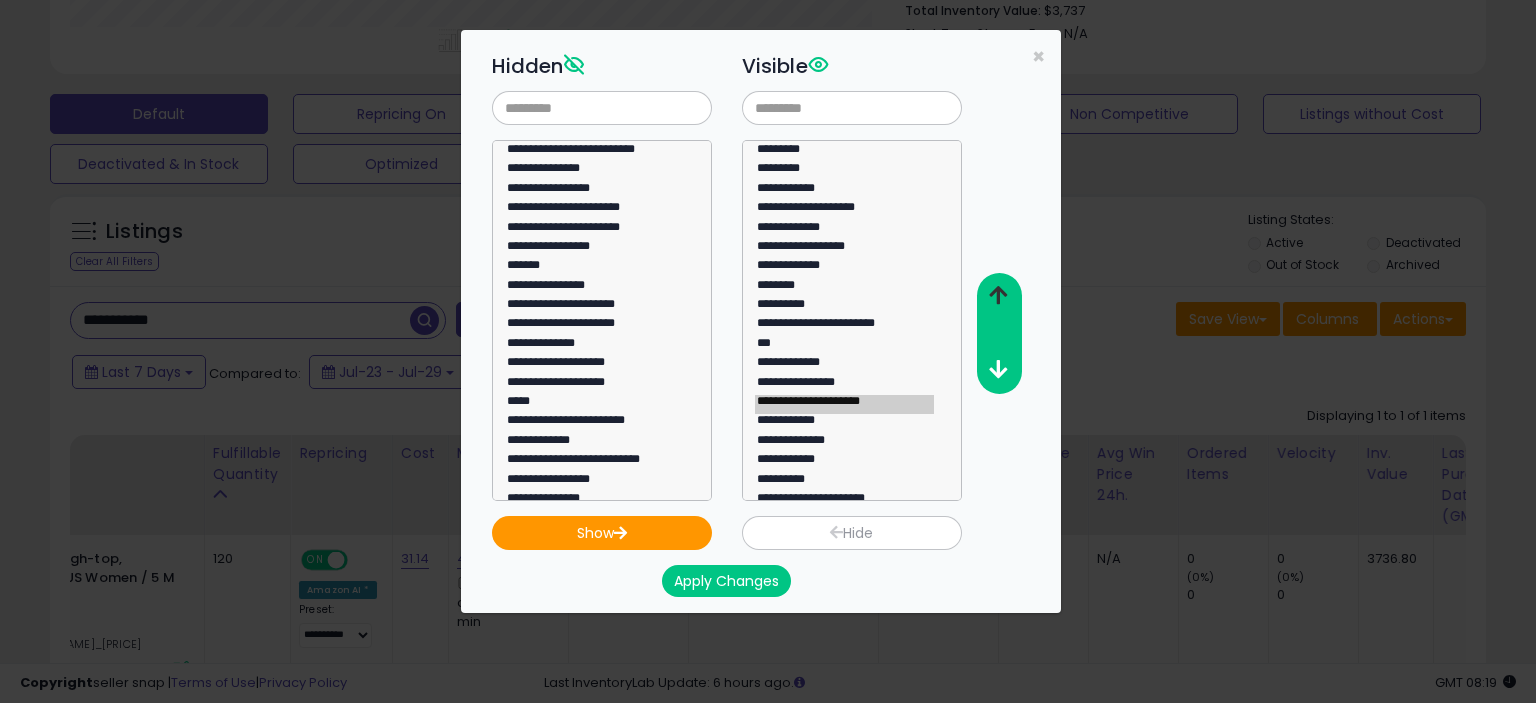 click at bounding box center (998, 295) 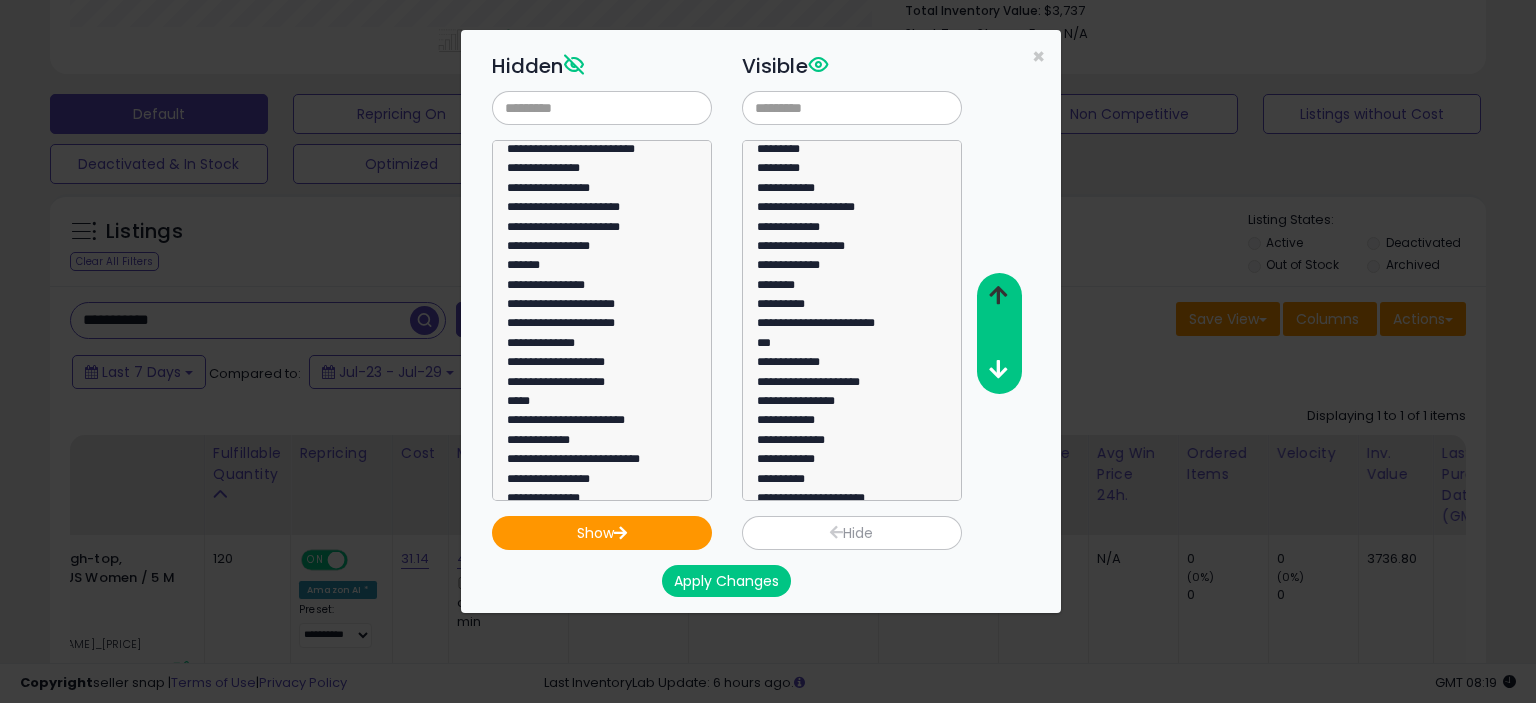 click at bounding box center [998, 295] 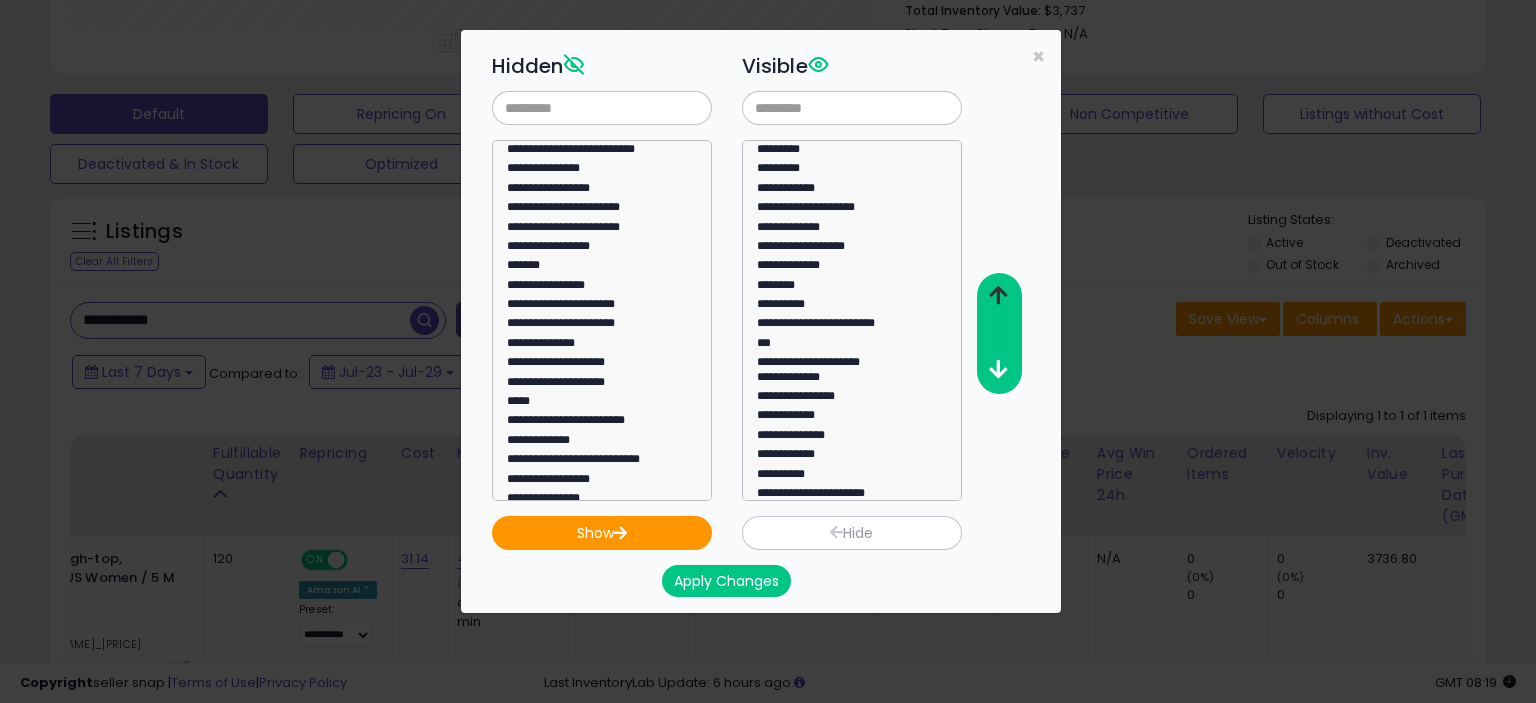 click at bounding box center (998, 295) 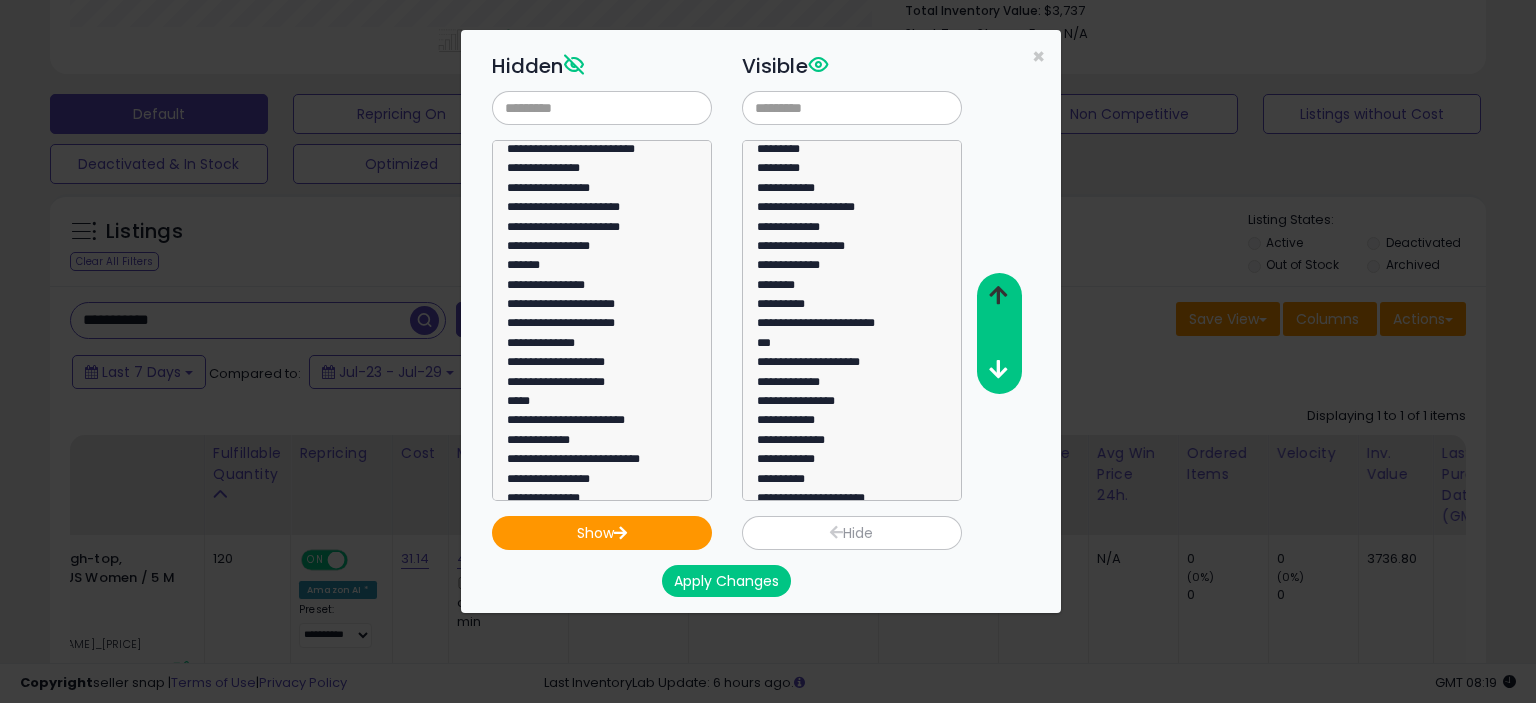 click at bounding box center [998, 295] 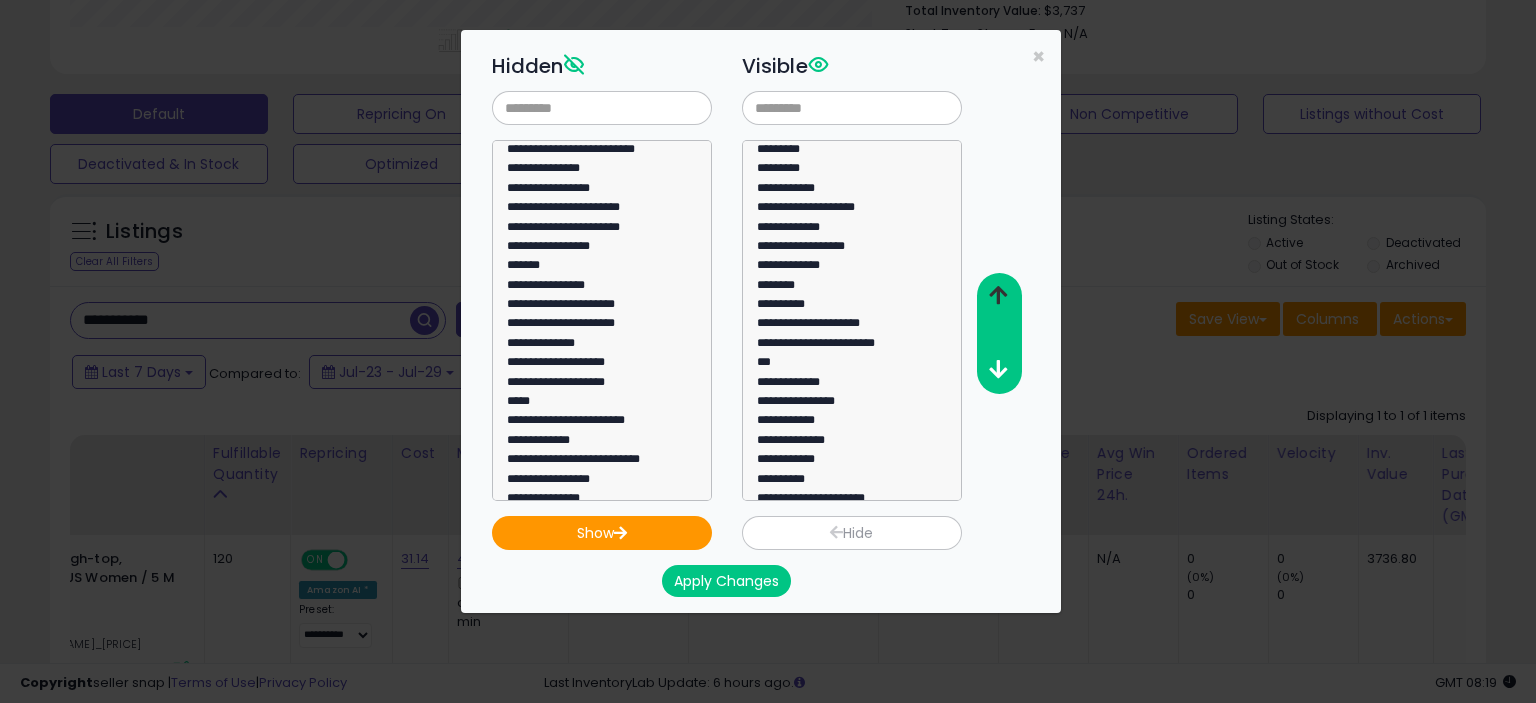 click at bounding box center [998, 295] 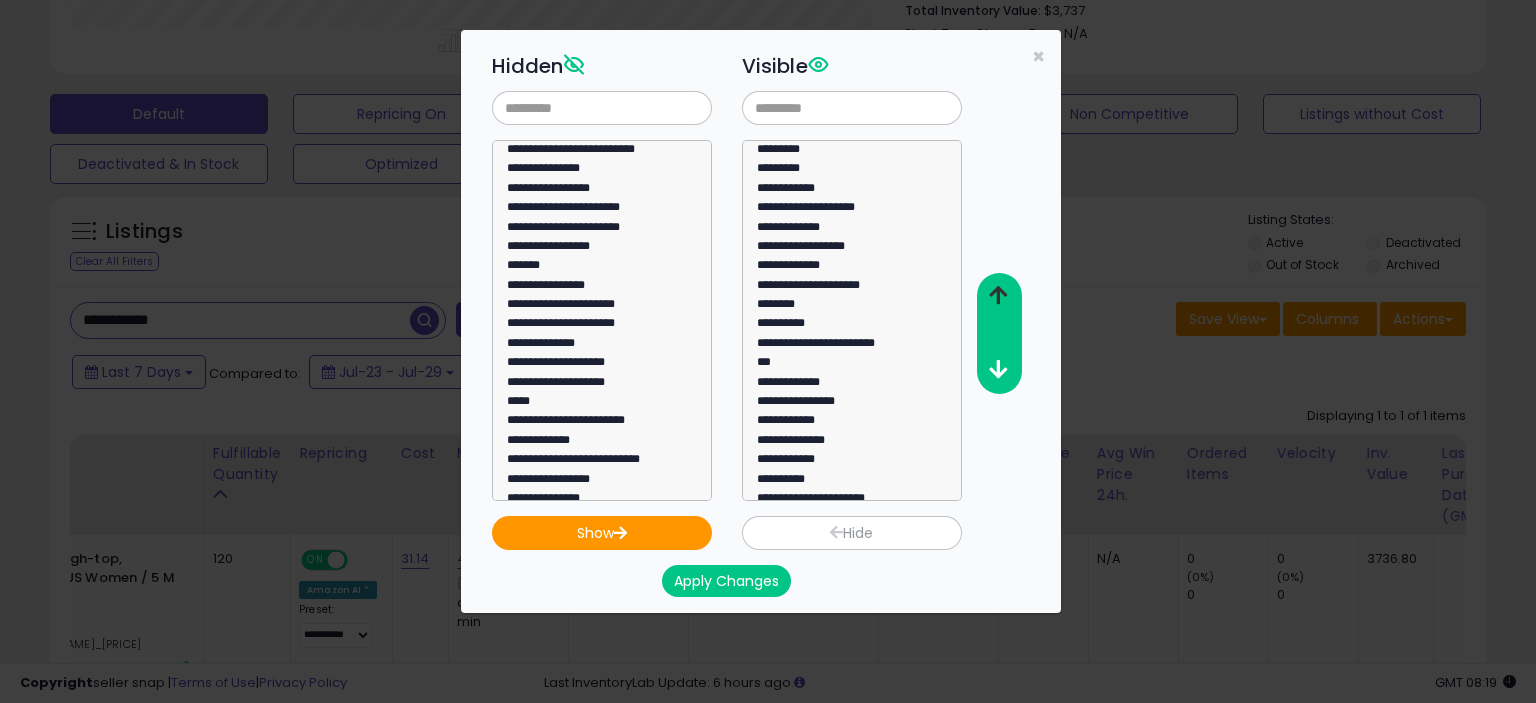 click at bounding box center [998, 295] 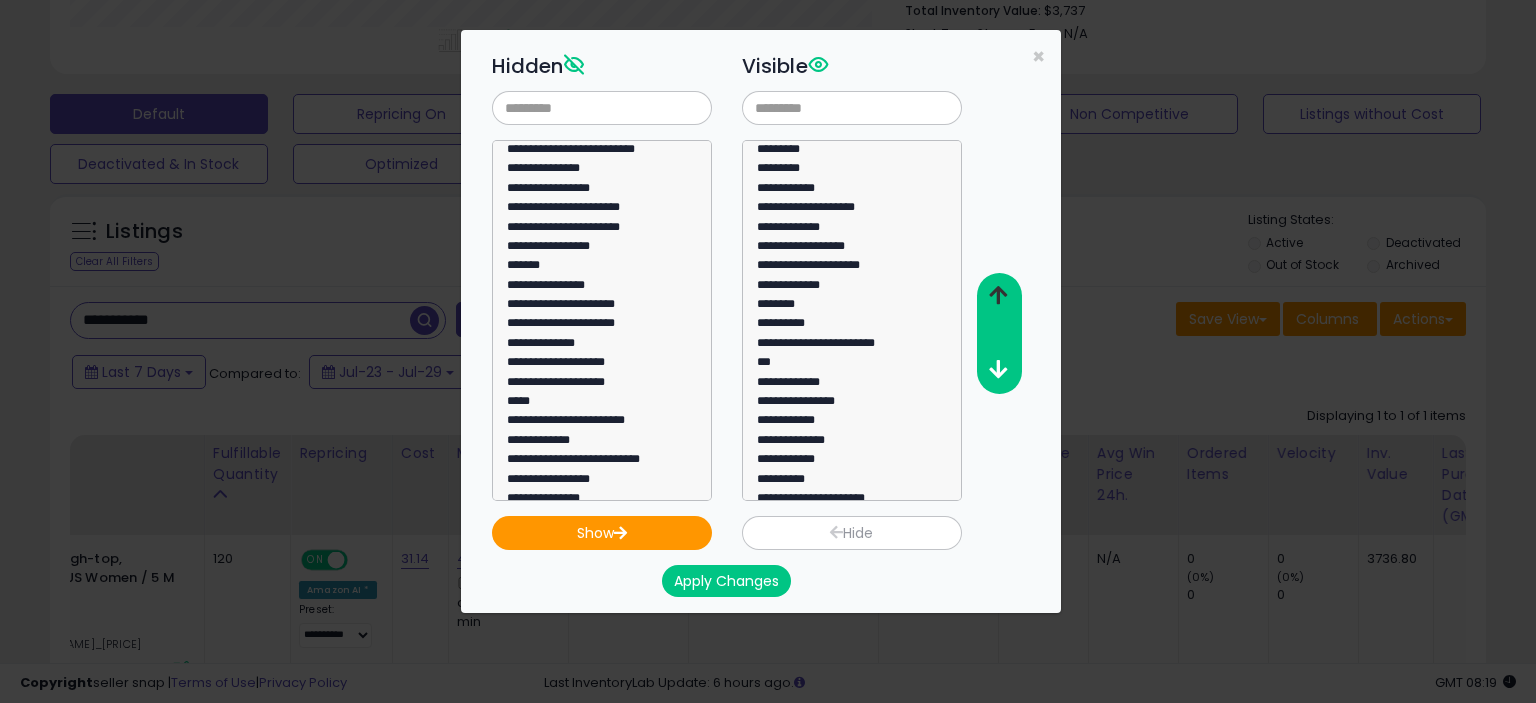 click at bounding box center [998, 295] 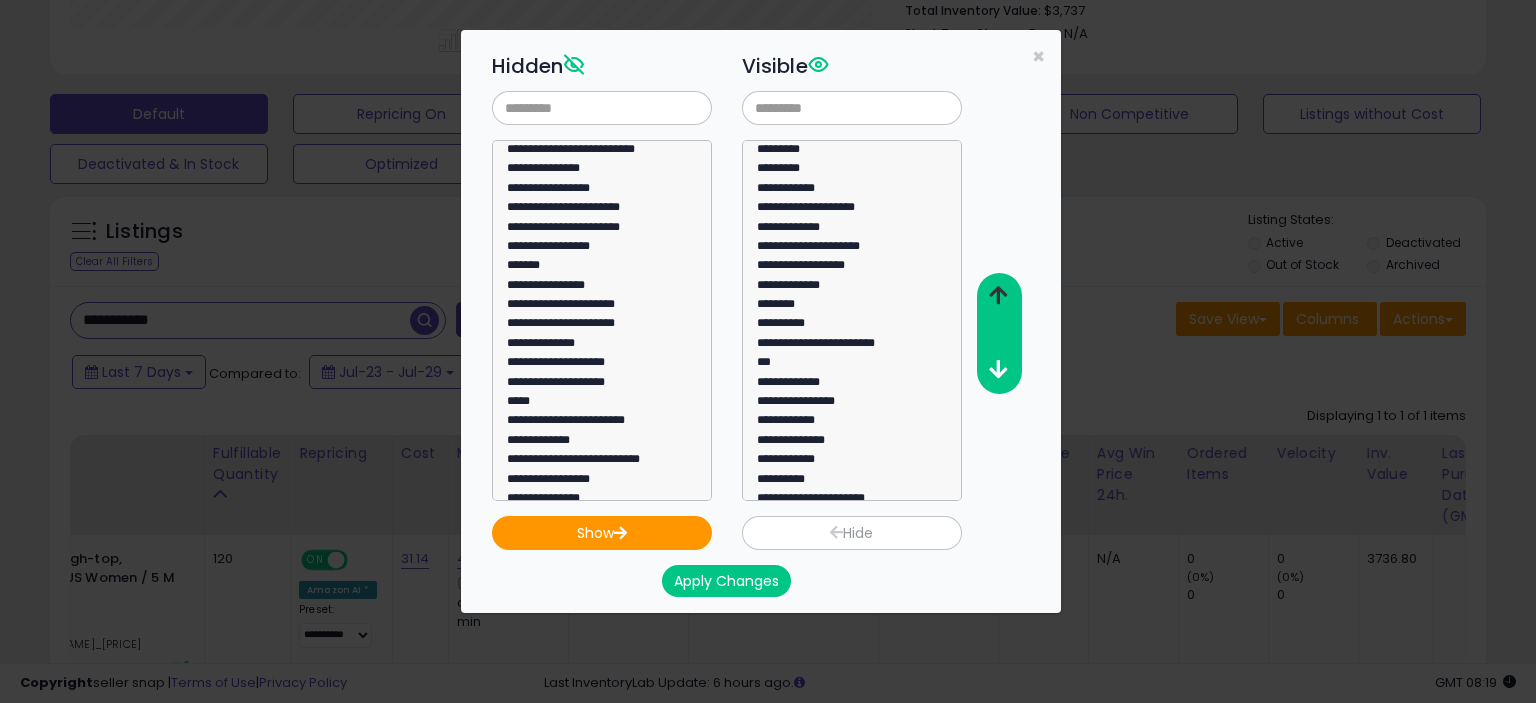 click at bounding box center [998, 295] 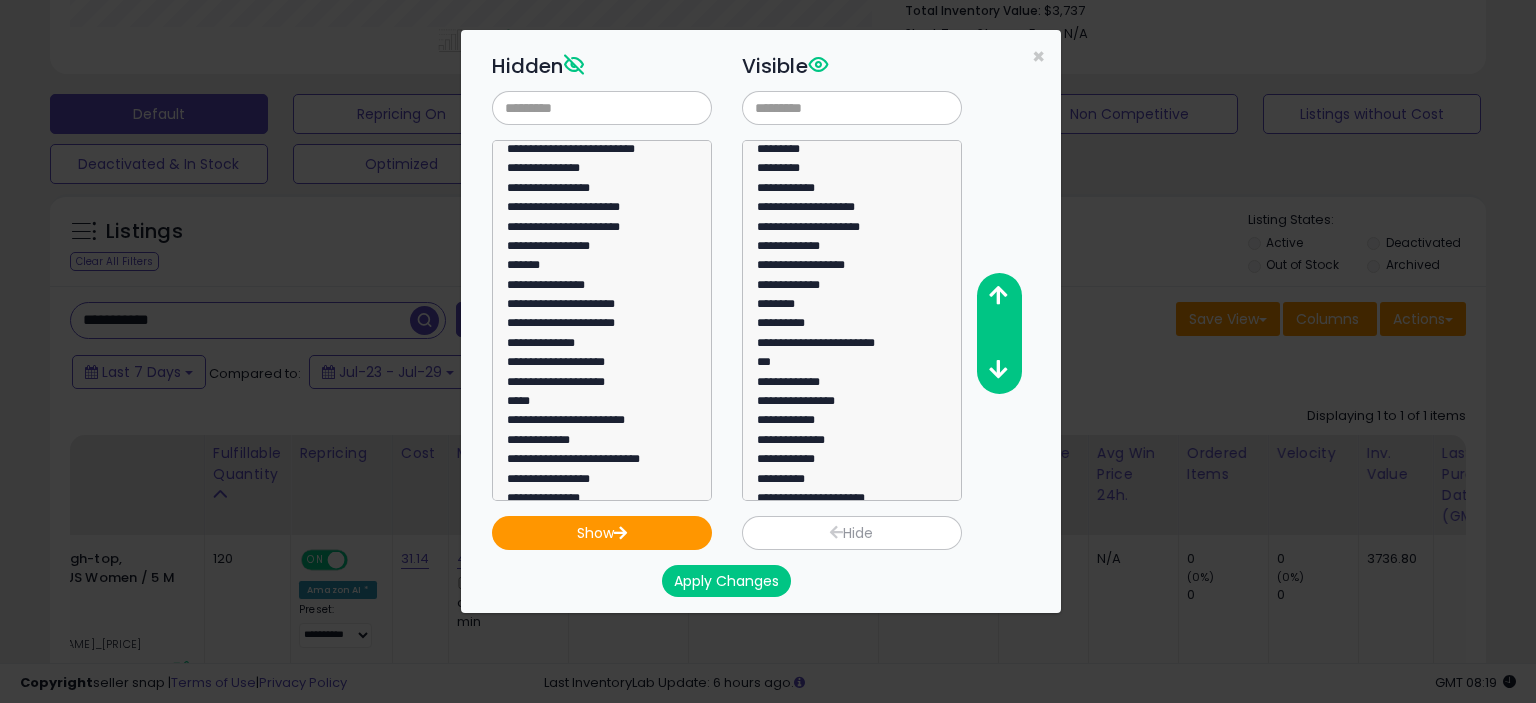 click on "Apply Changes" at bounding box center [726, 581] 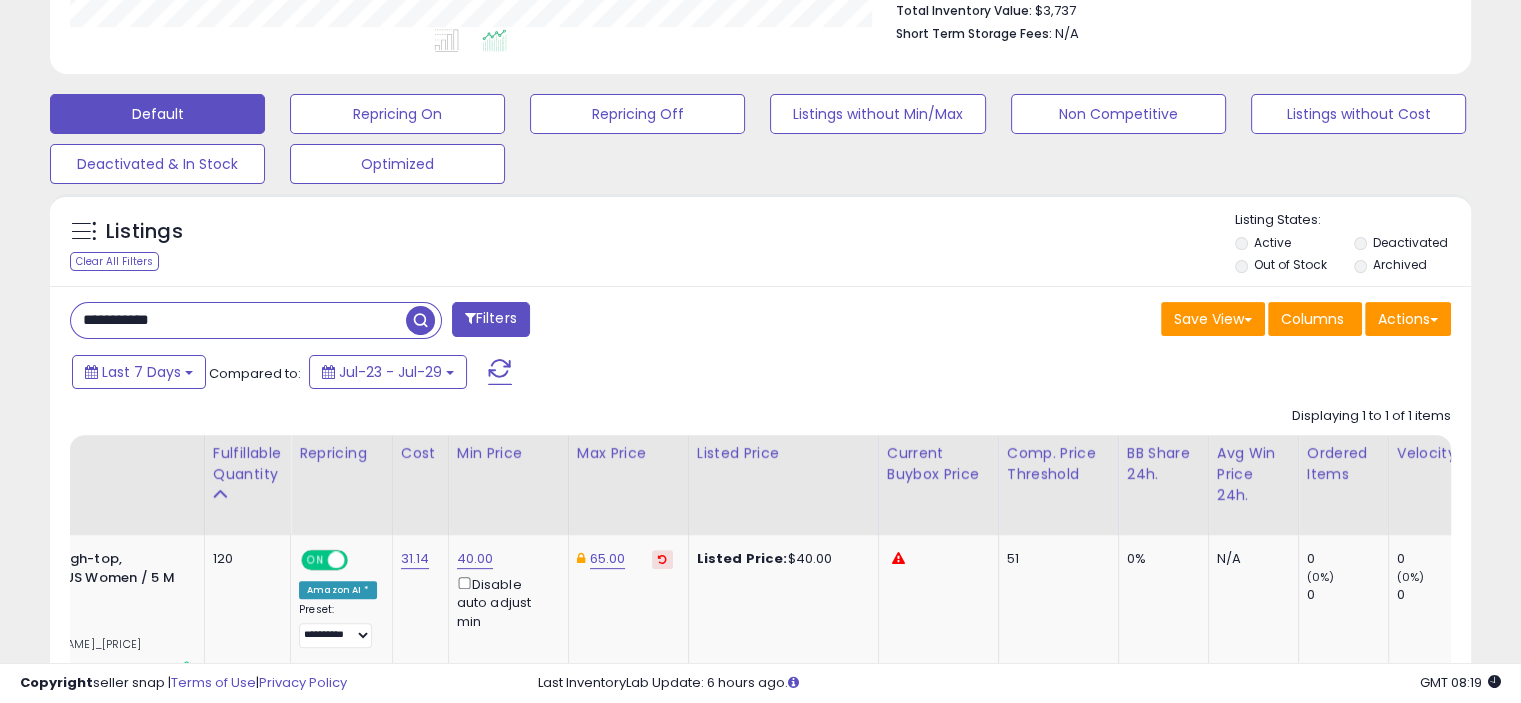 scroll, scrollTop: 409, scrollLeft: 822, axis: both 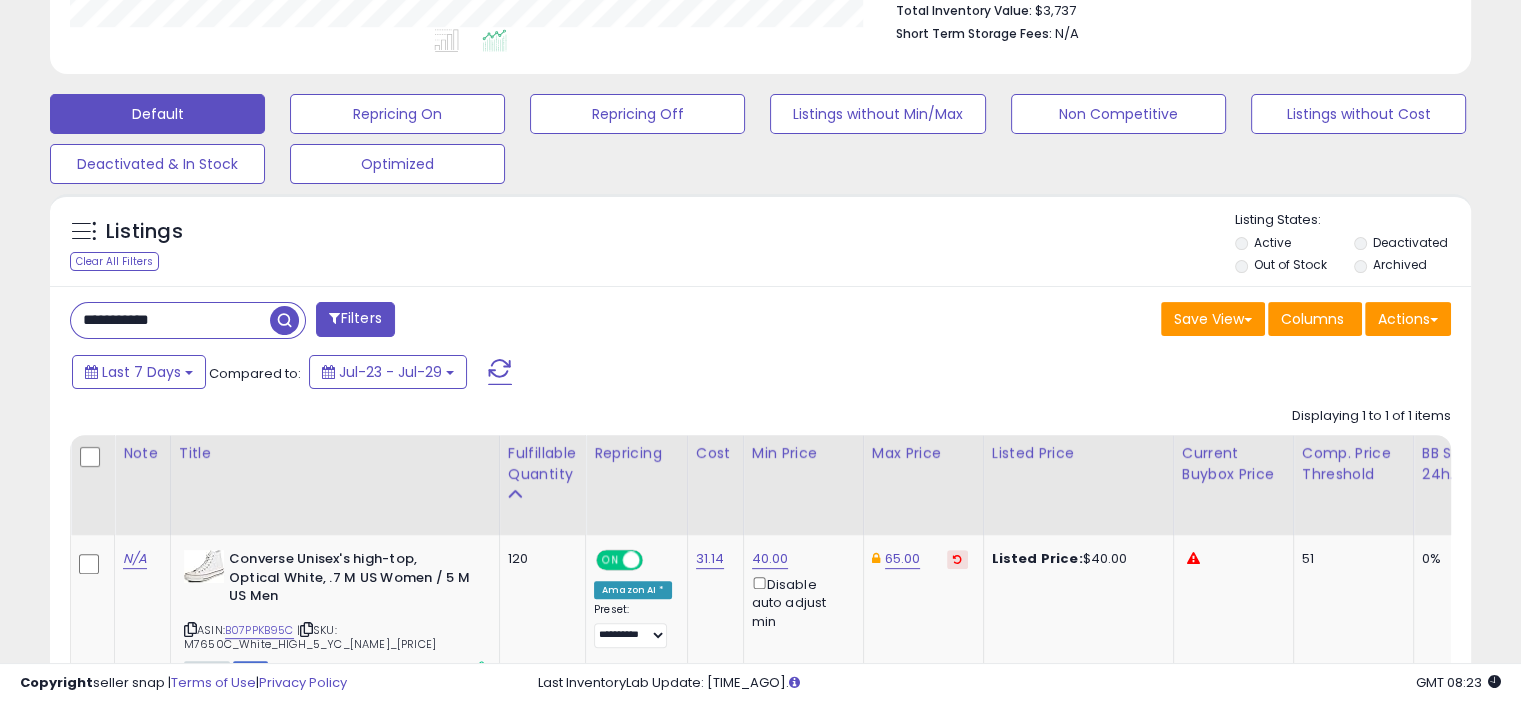 click on "**********" at bounding box center [170, 320] 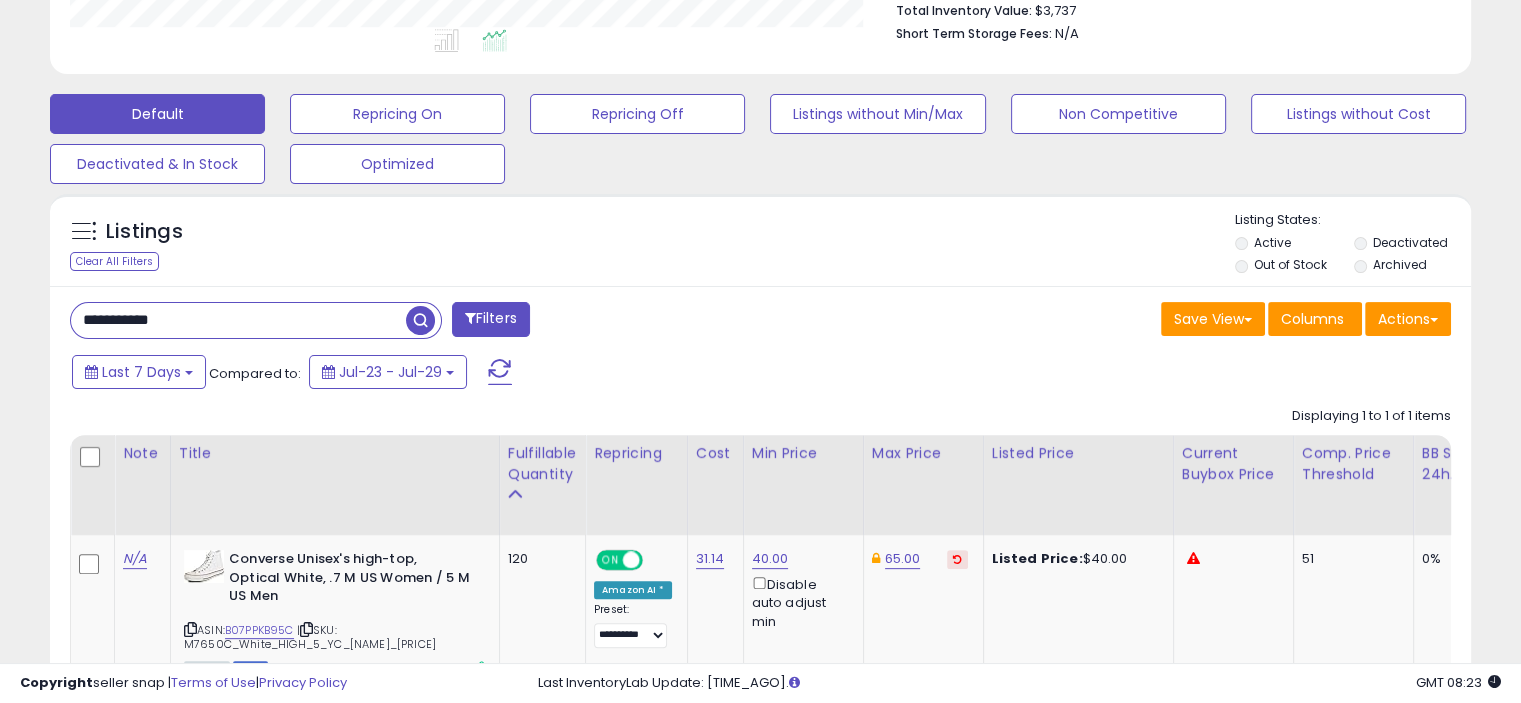click on "**********" at bounding box center [238, 320] 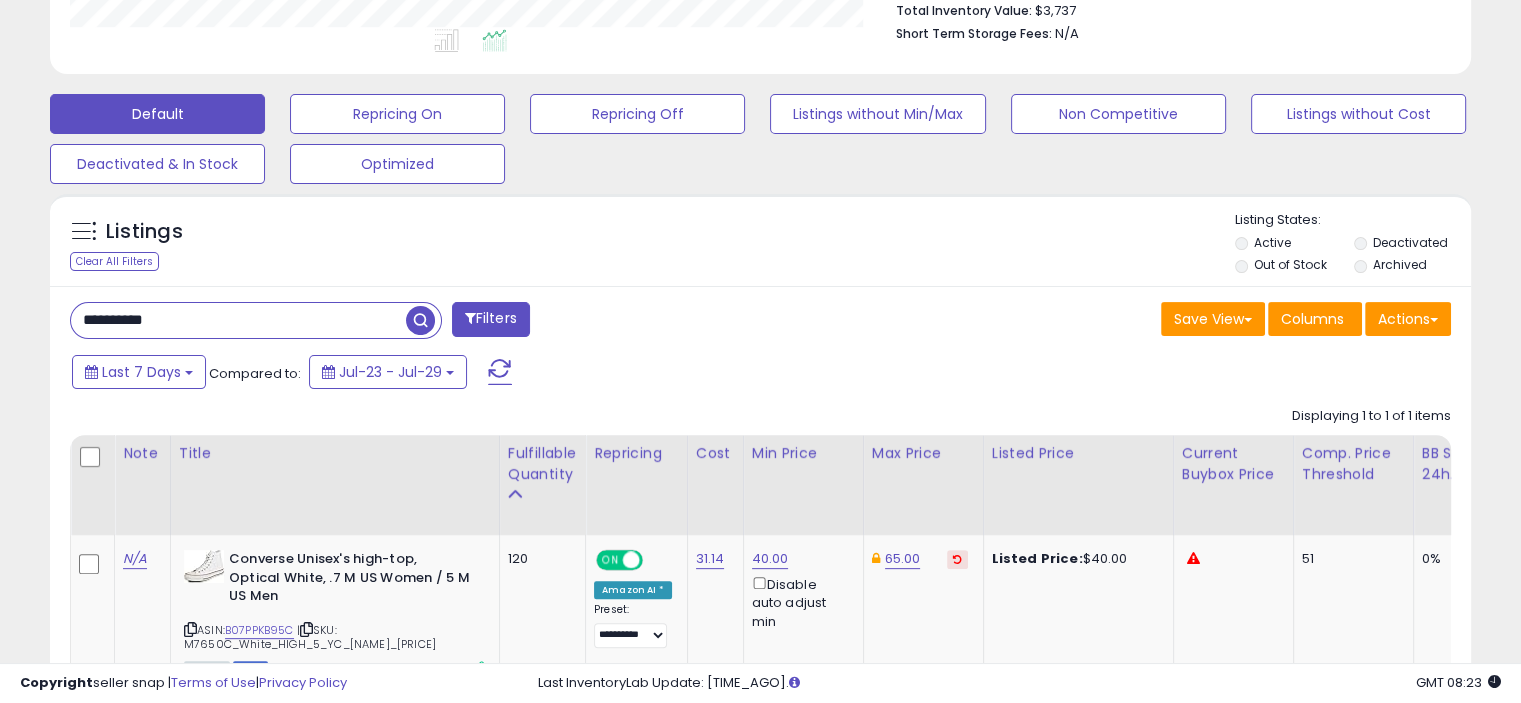 click at bounding box center [420, 320] 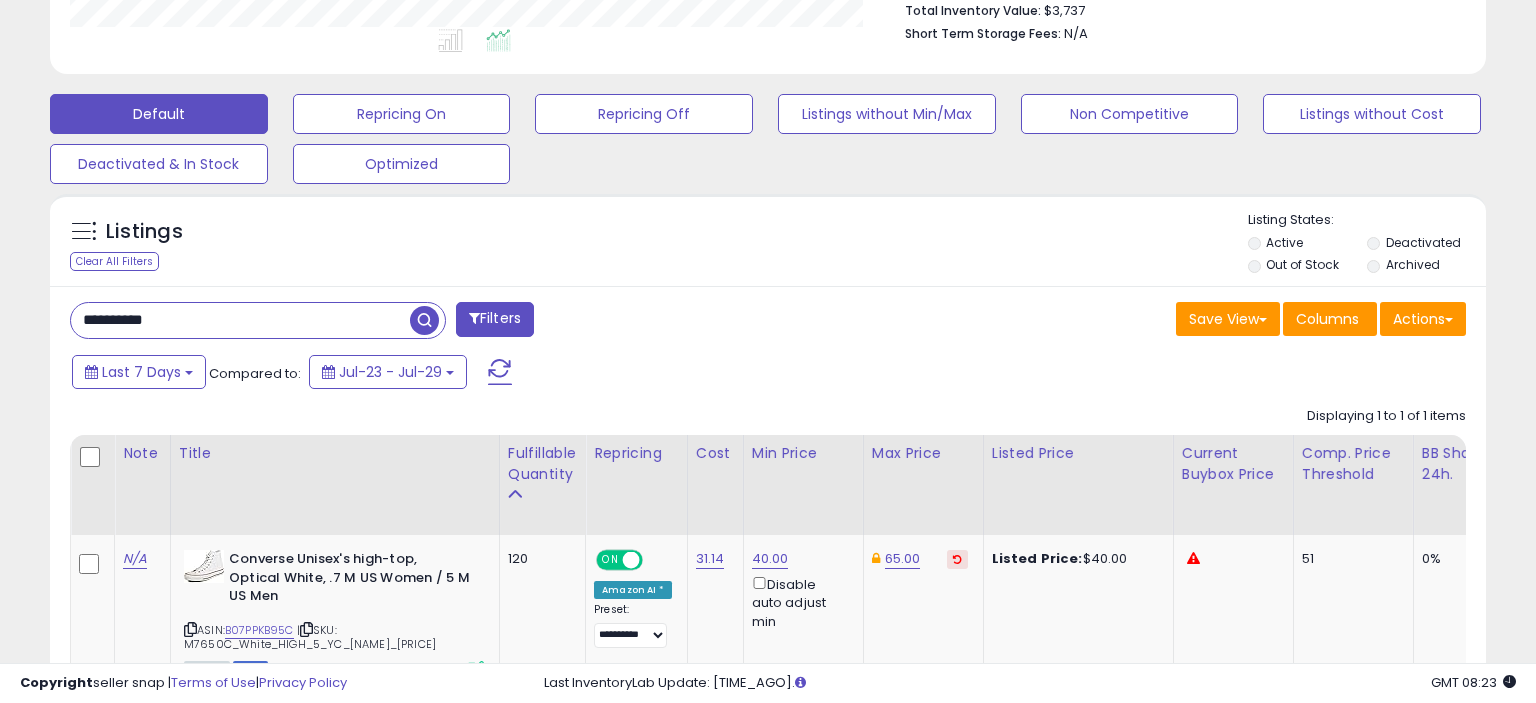 scroll, scrollTop: 999589, scrollLeft: 999168, axis: both 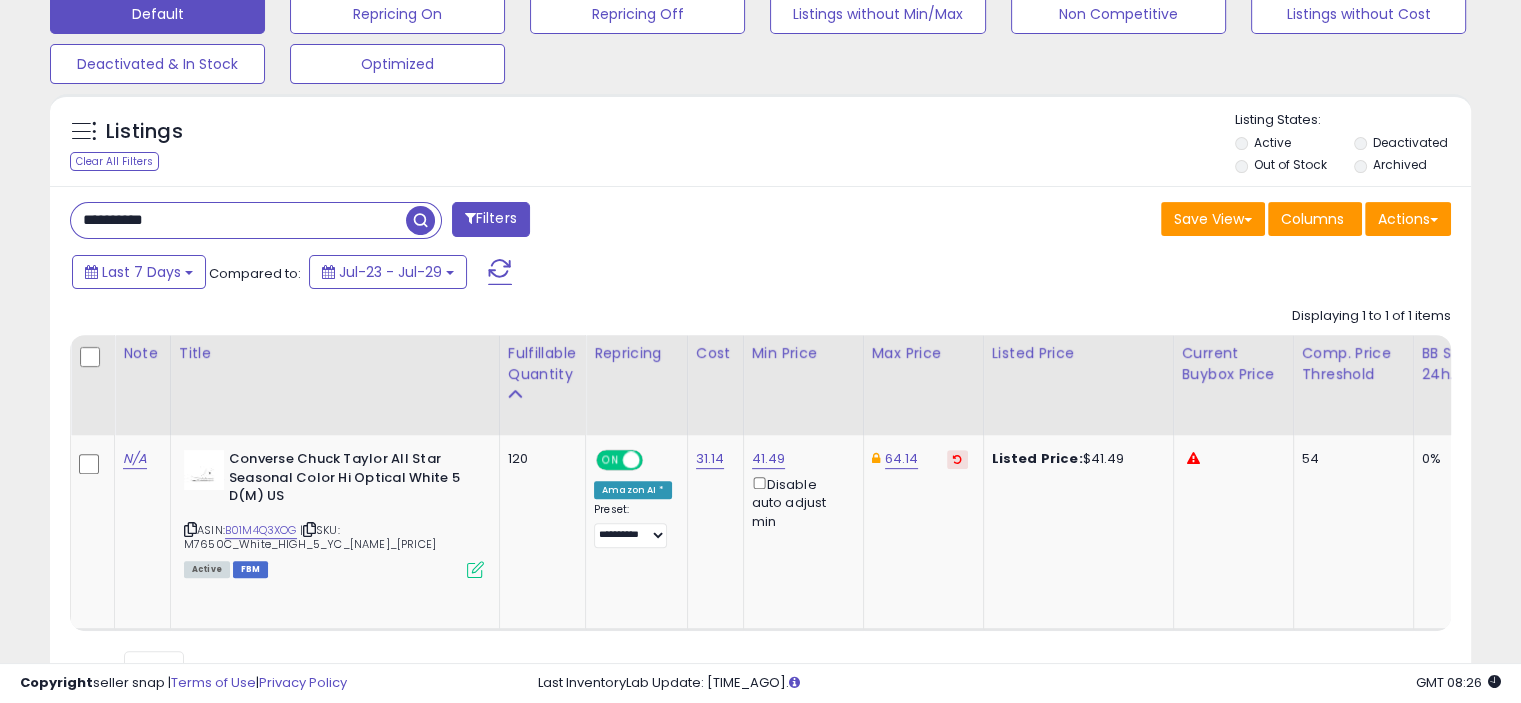 click on "**********" at bounding box center (238, 220) 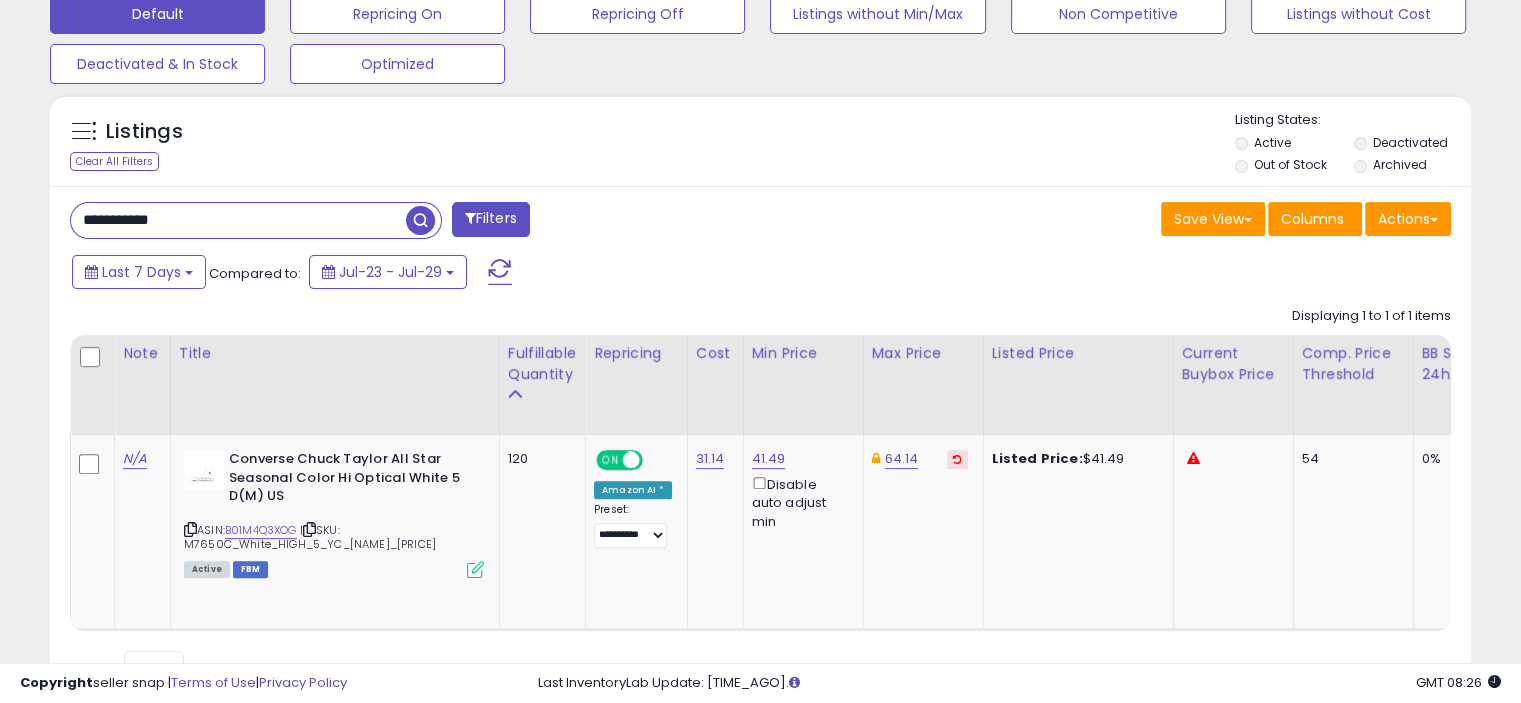 click at bounding box center [420, 220] 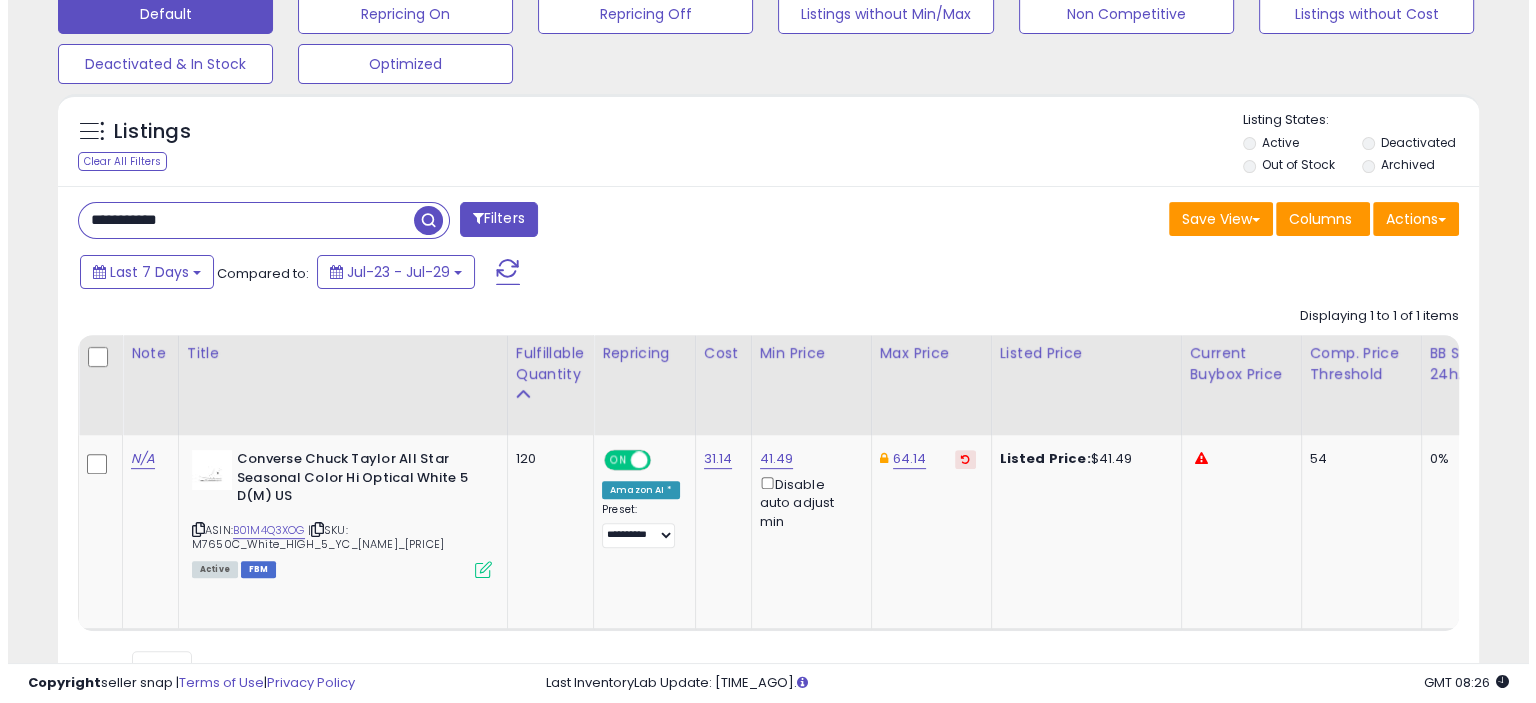scroll, scrollTop: 536, scrollLeft: 0, axis: vertical 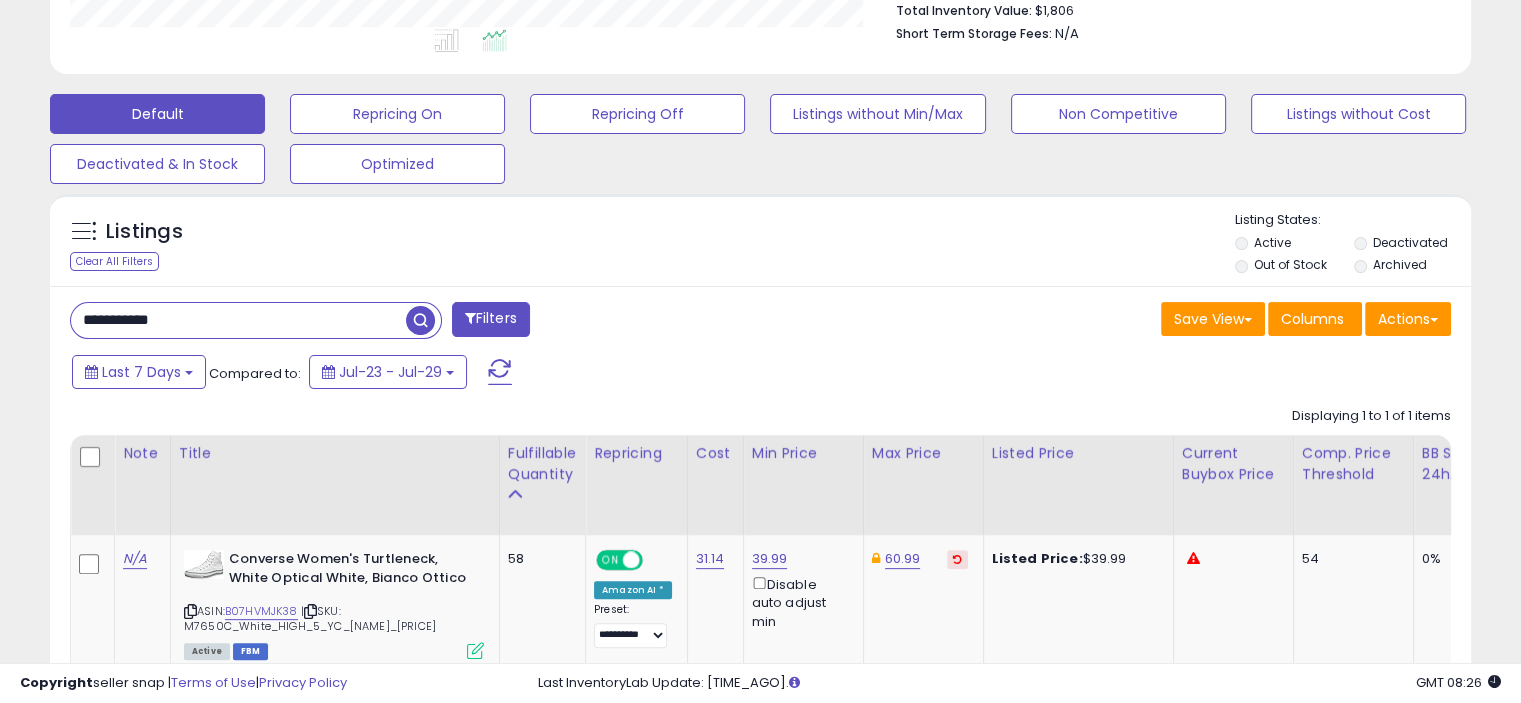 click on "**********" at bounding box center [238, 320] 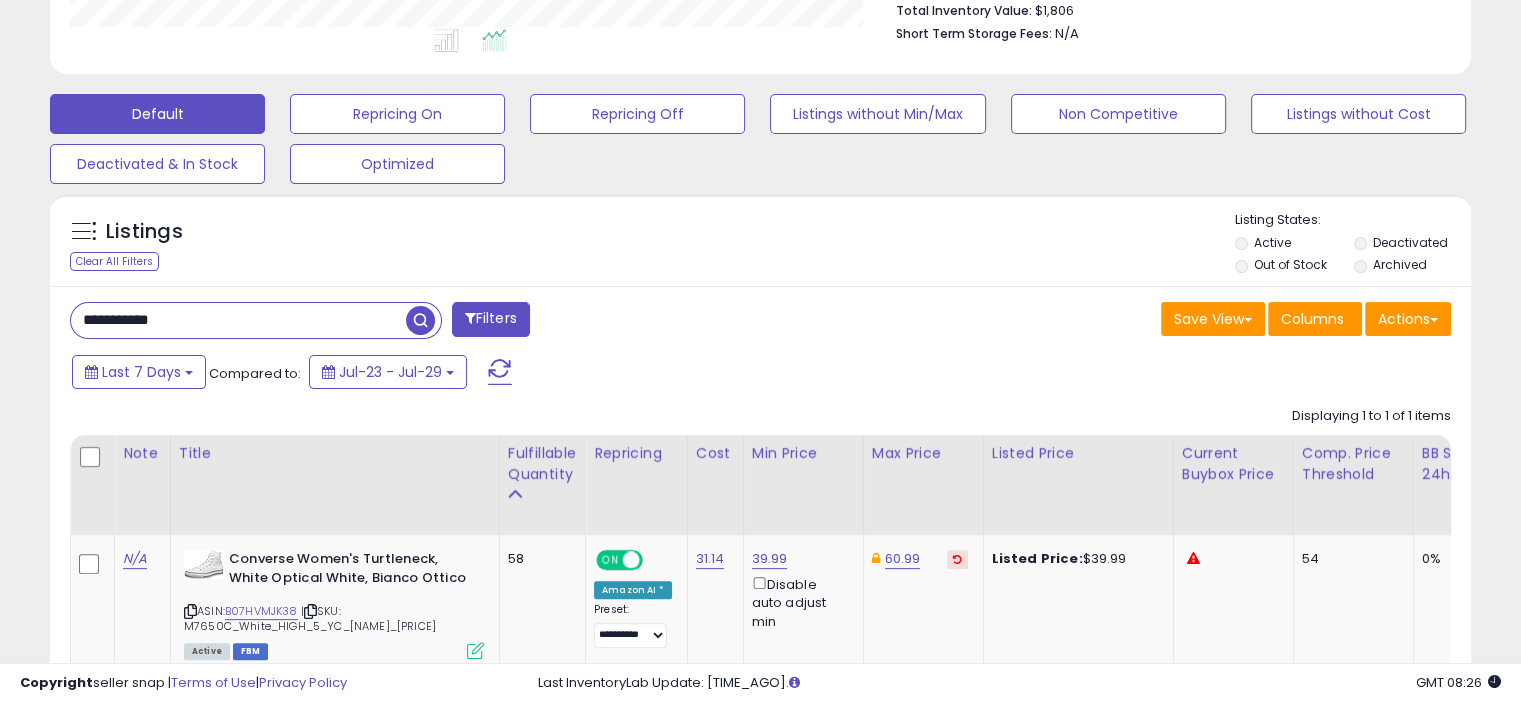click on "**********" at bounding box center (238, 320) 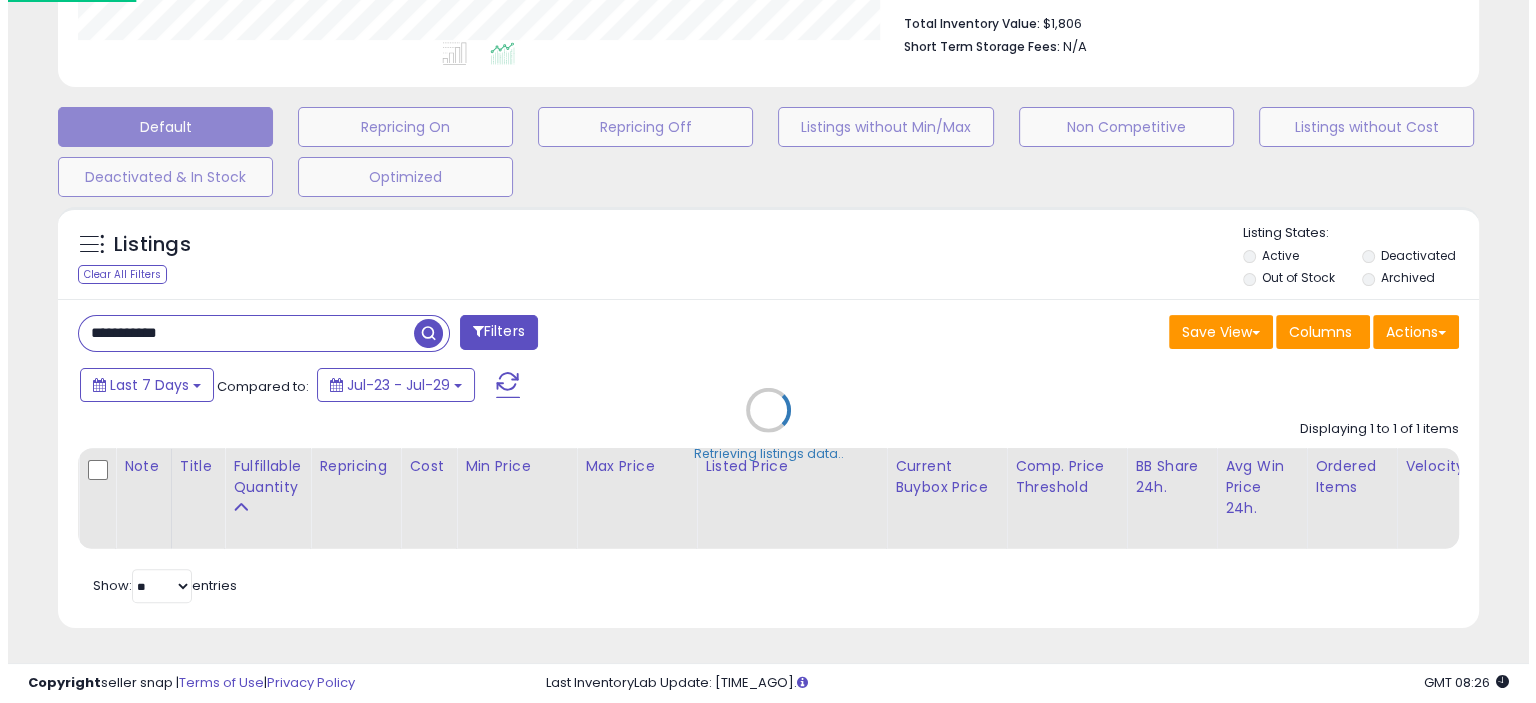 scroll, scrollTop: 999589, scrollLeft: 999168, axis: both 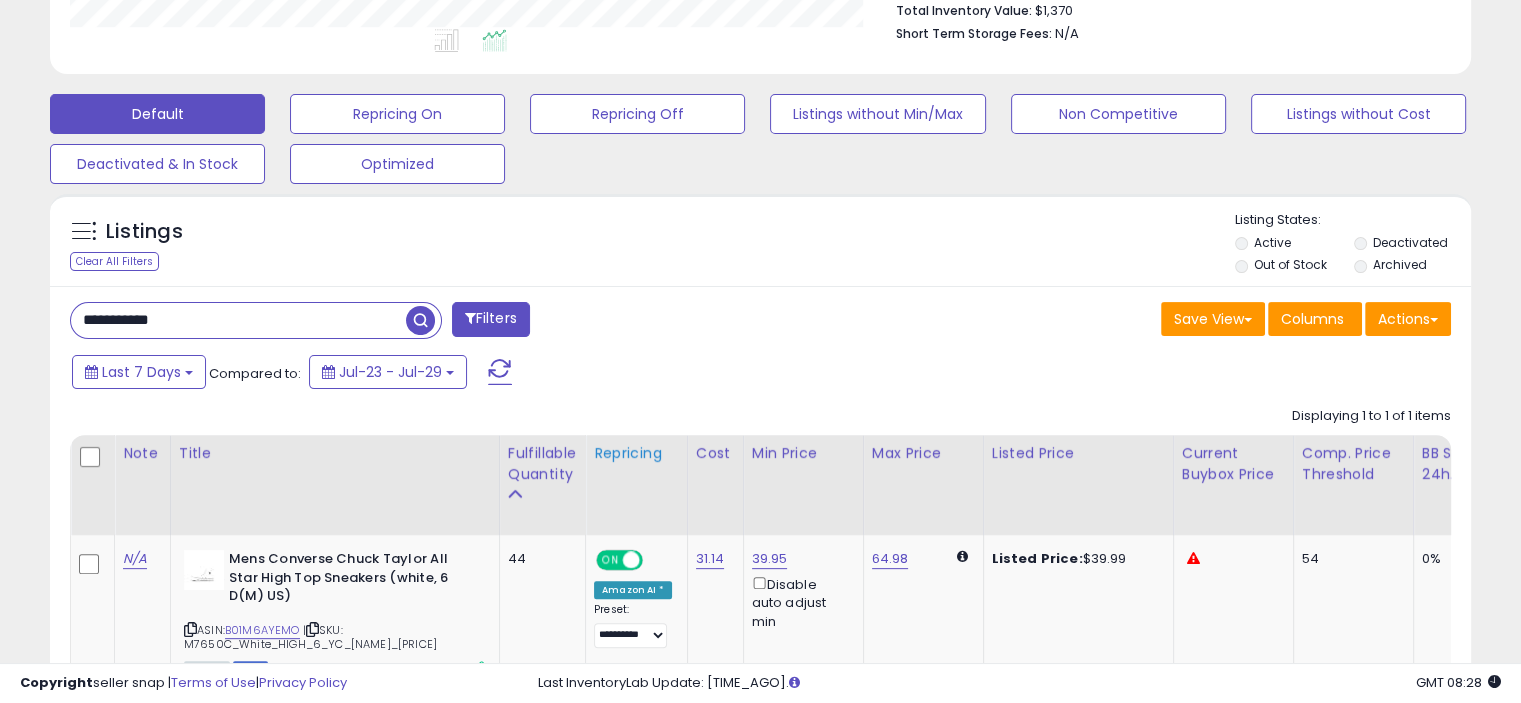 type 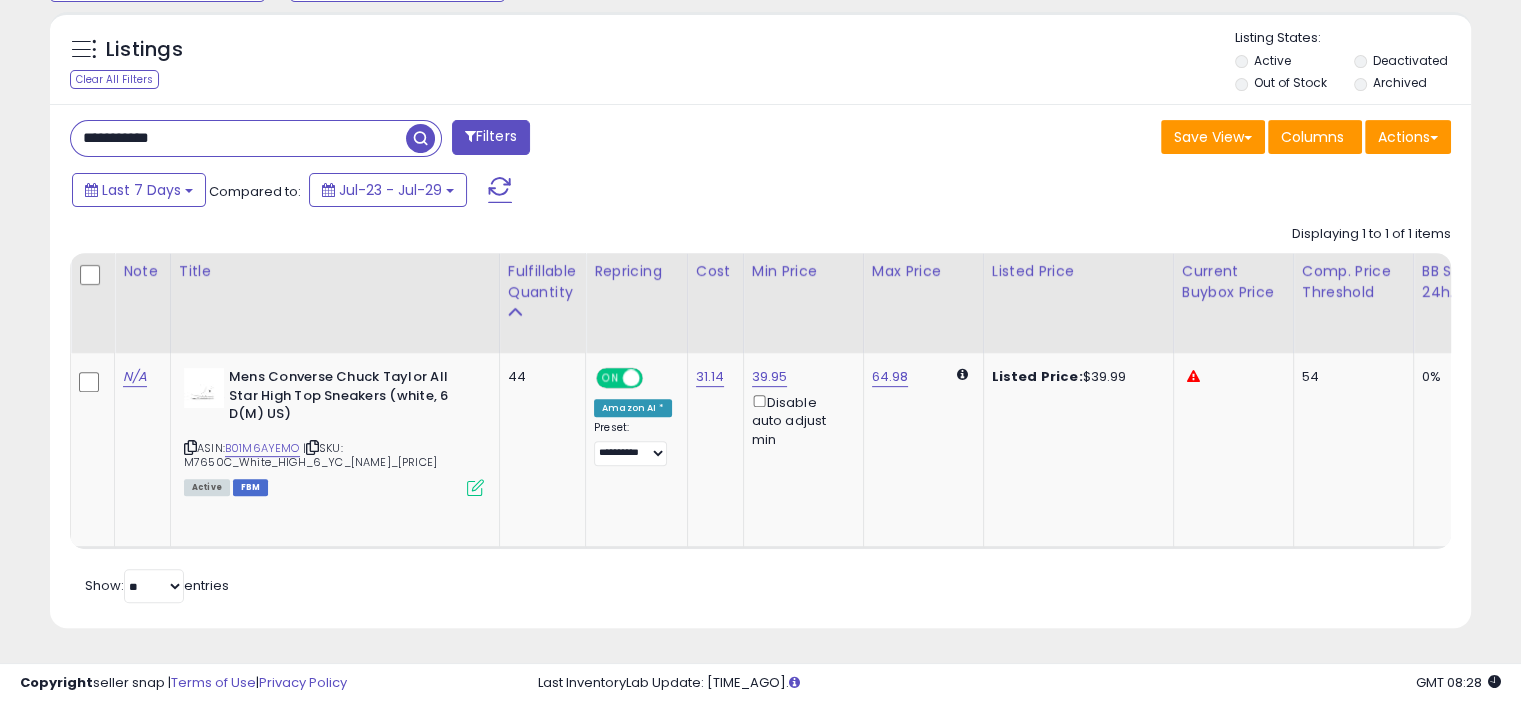 scroll, scrollTop: 732, scrollLeft: 0, axis: vertical 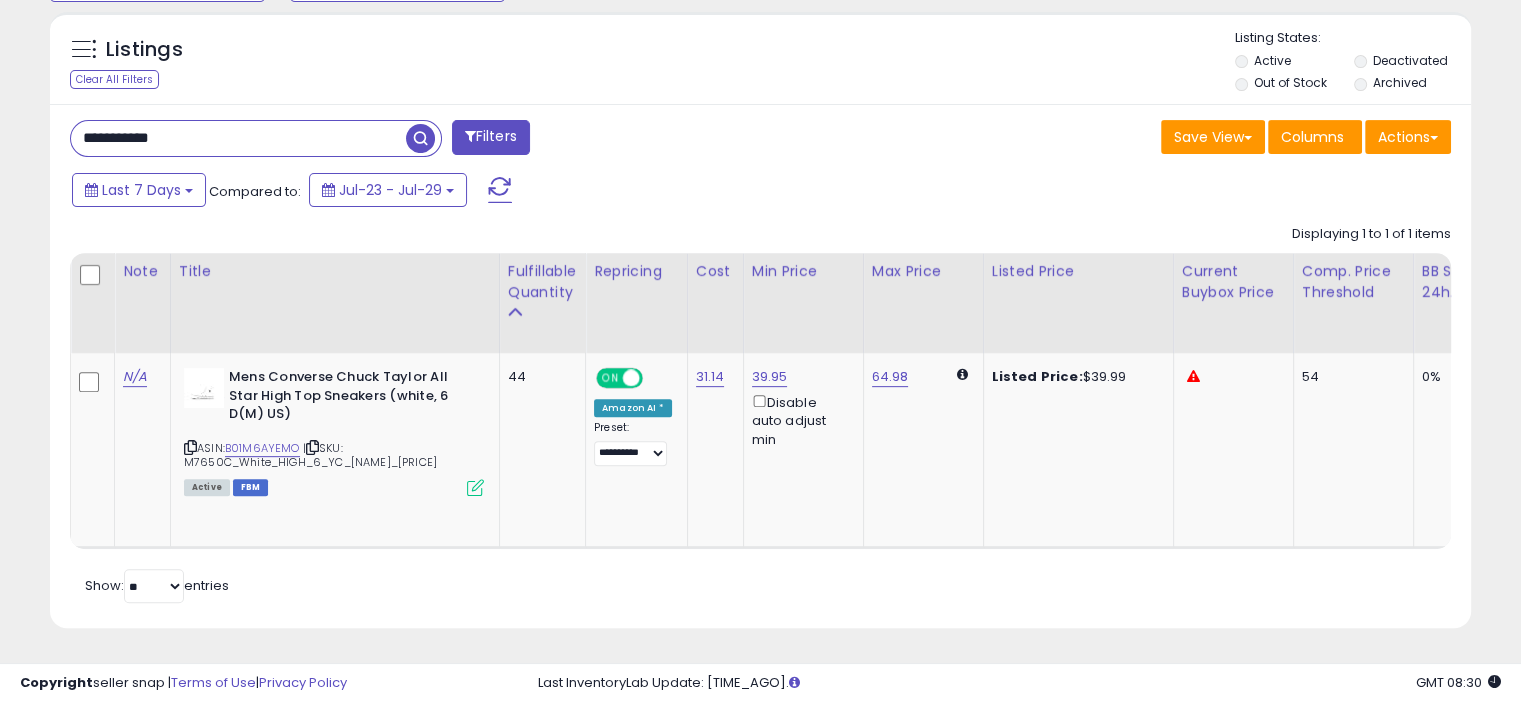 click on "**********" at bounding box center (238, 138) 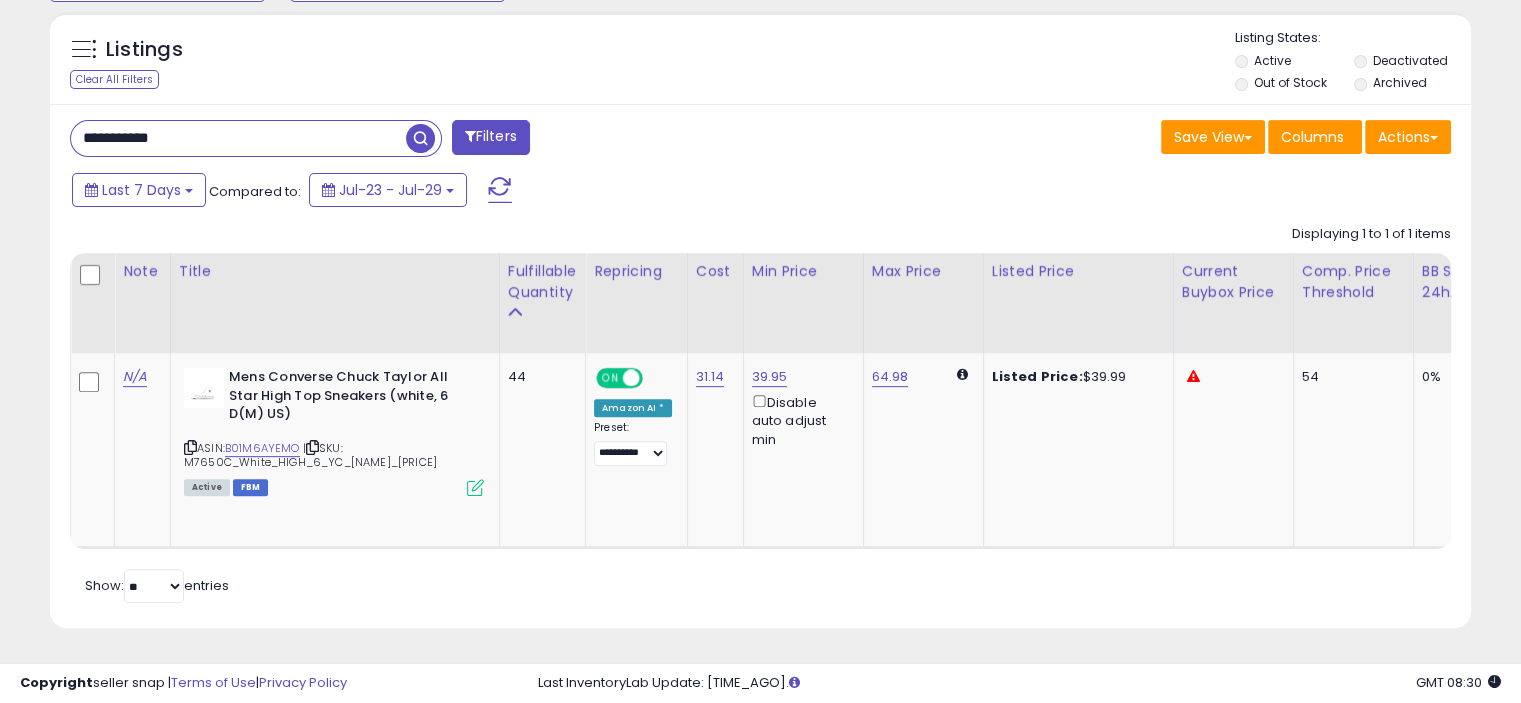 click on "**********" at bounding box center [238, 138] 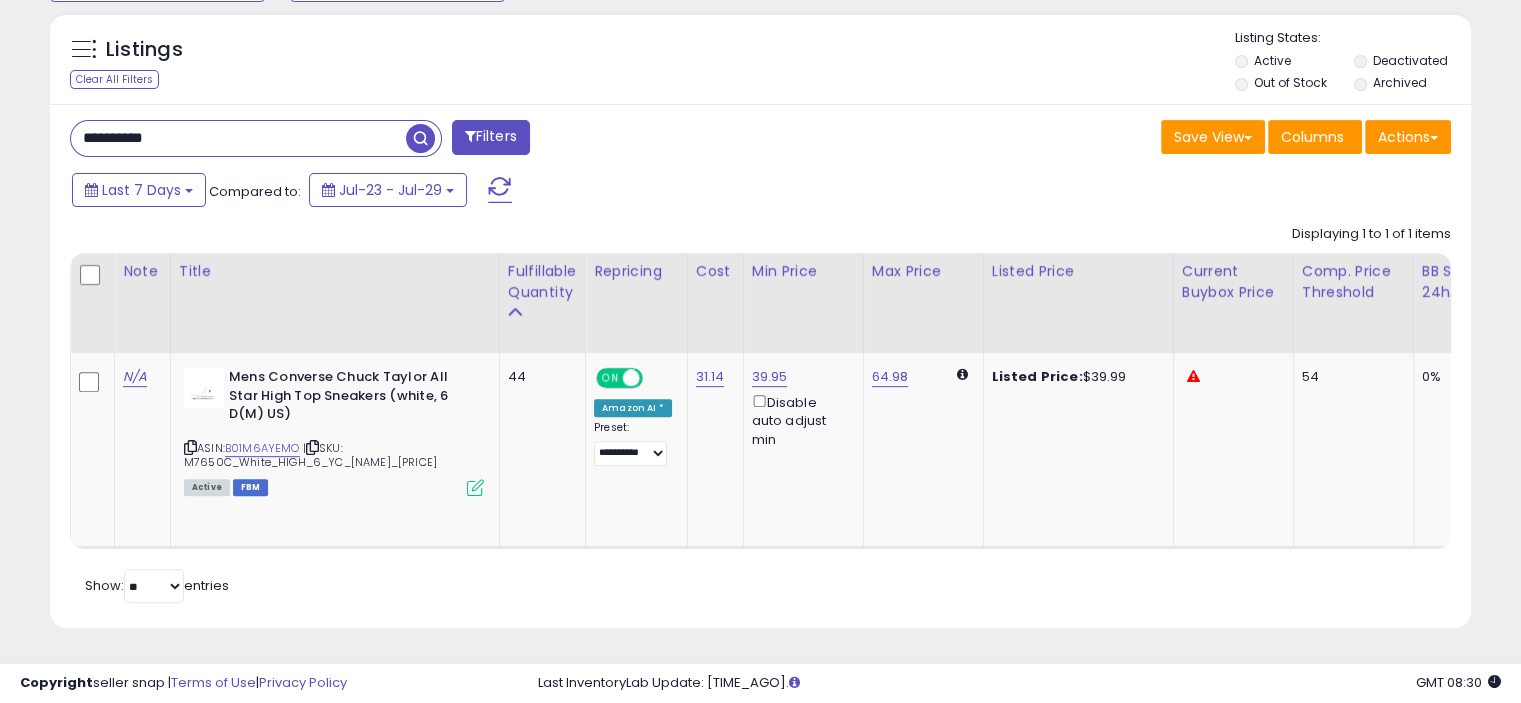 click at bounding box center (420, 138) 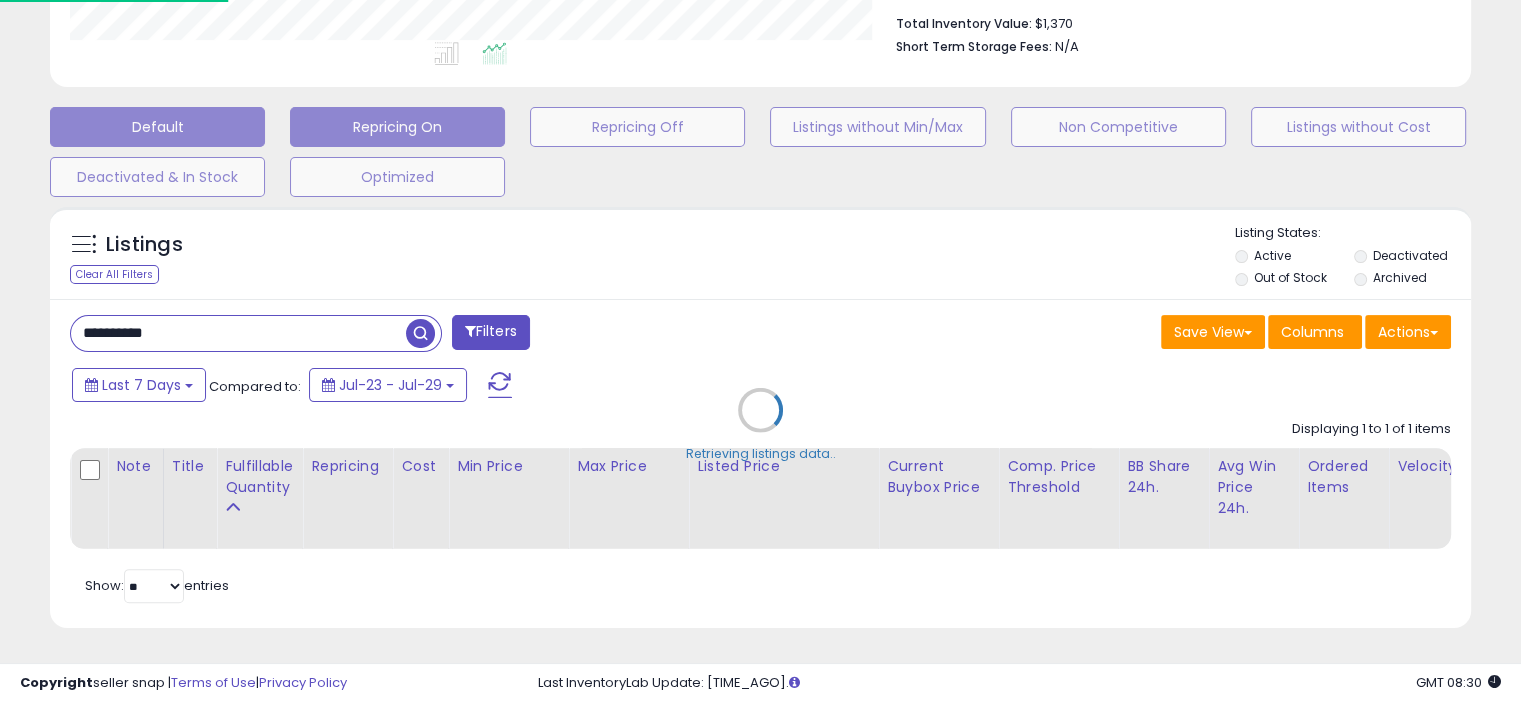 scroll, scrollTop: 999589, scrollLeft: 999168, axis: both 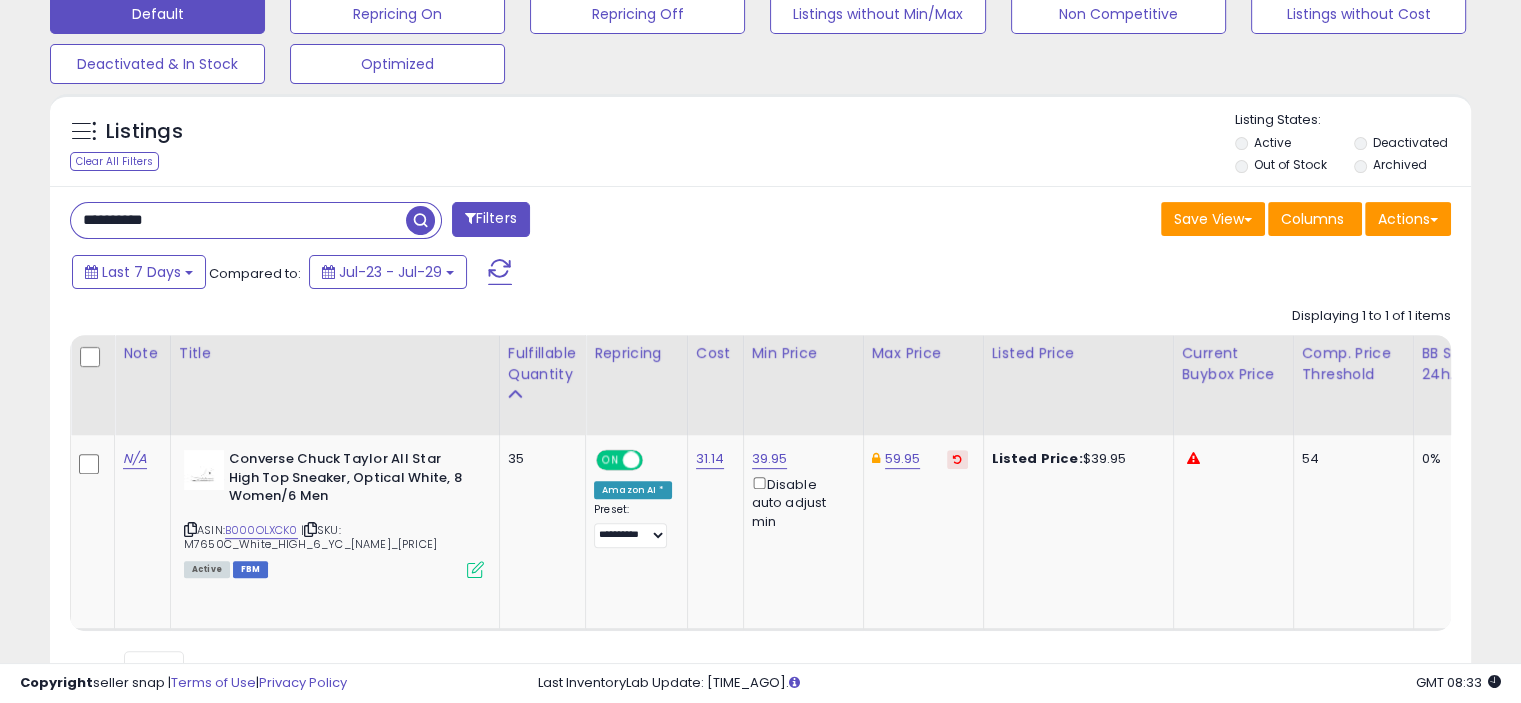 click on "**********" at bounding box center [238, 220] 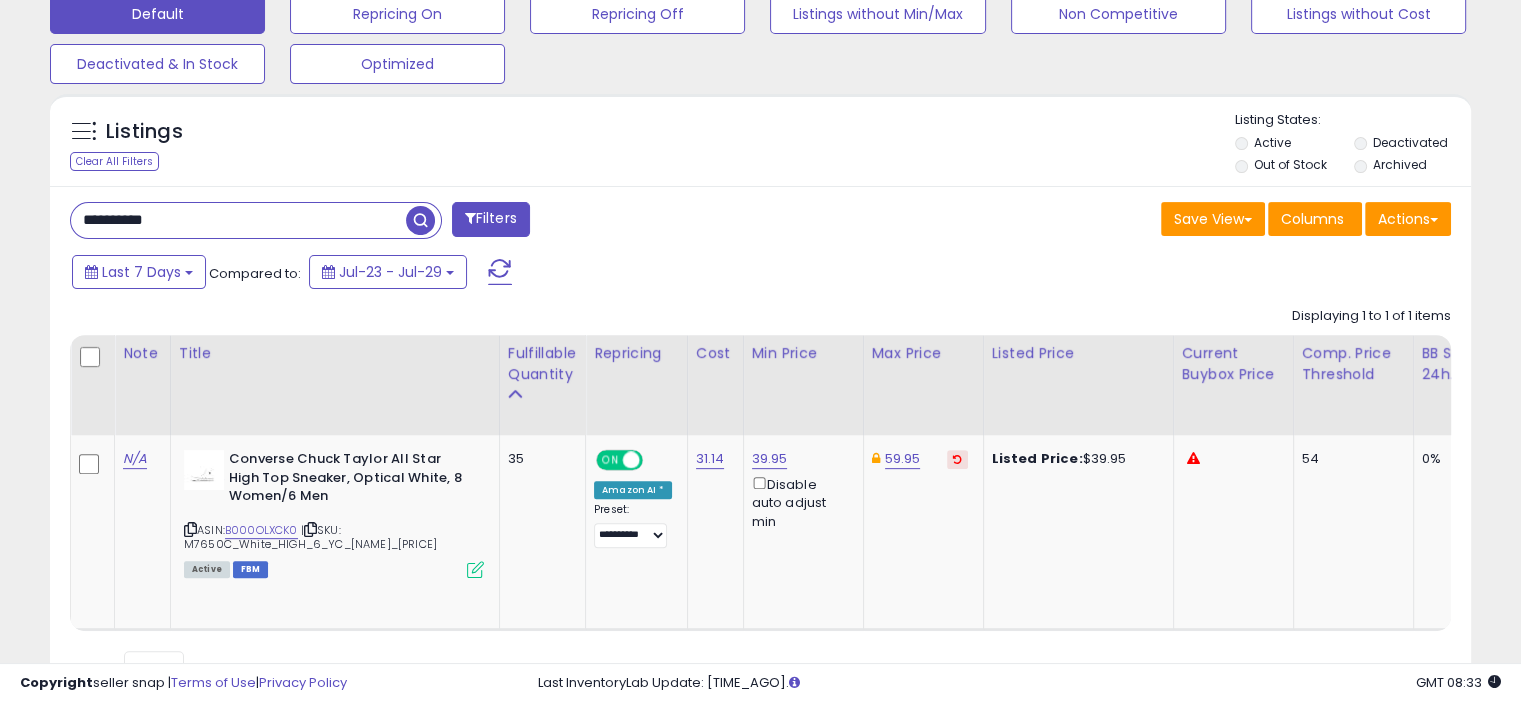 click on "**********" at bounding box center [238, 220] 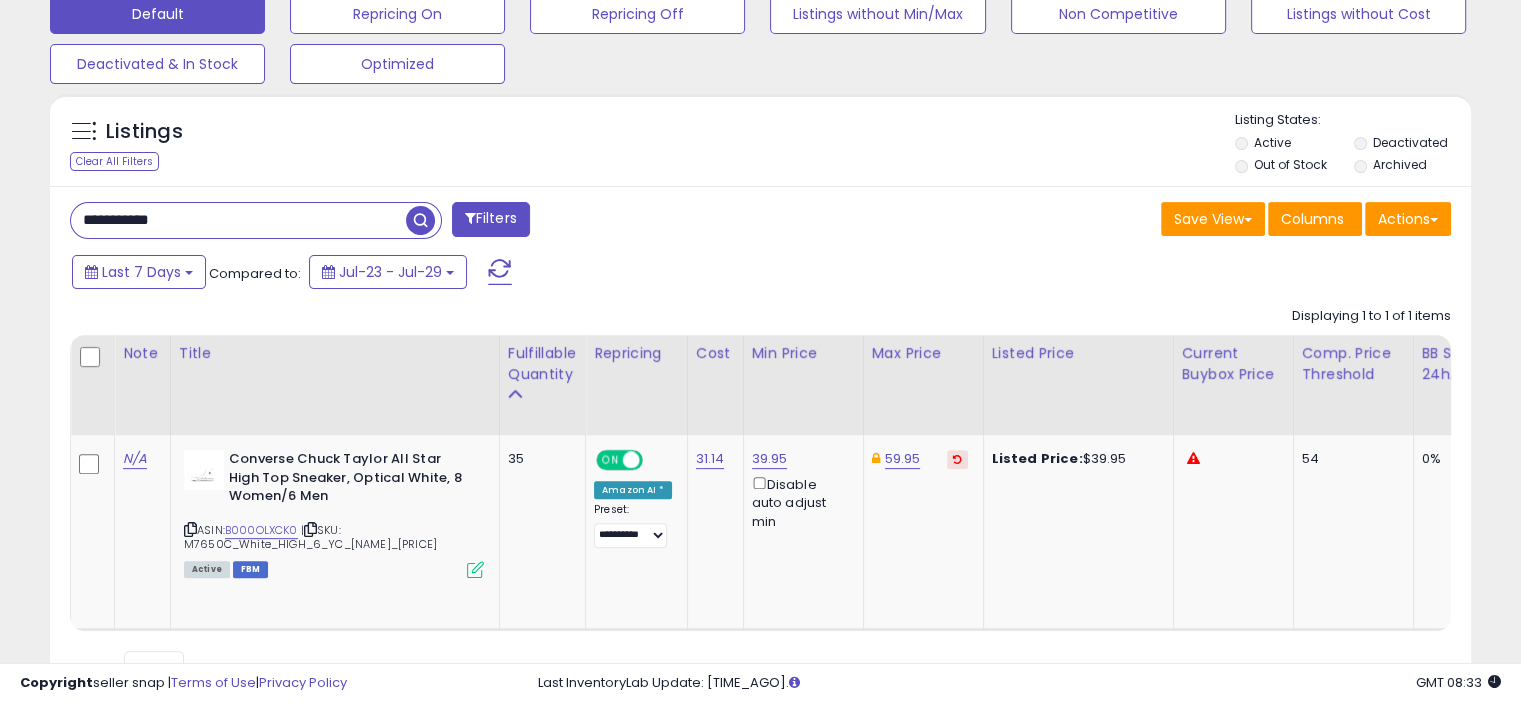 click at bounding box center [420, 220] 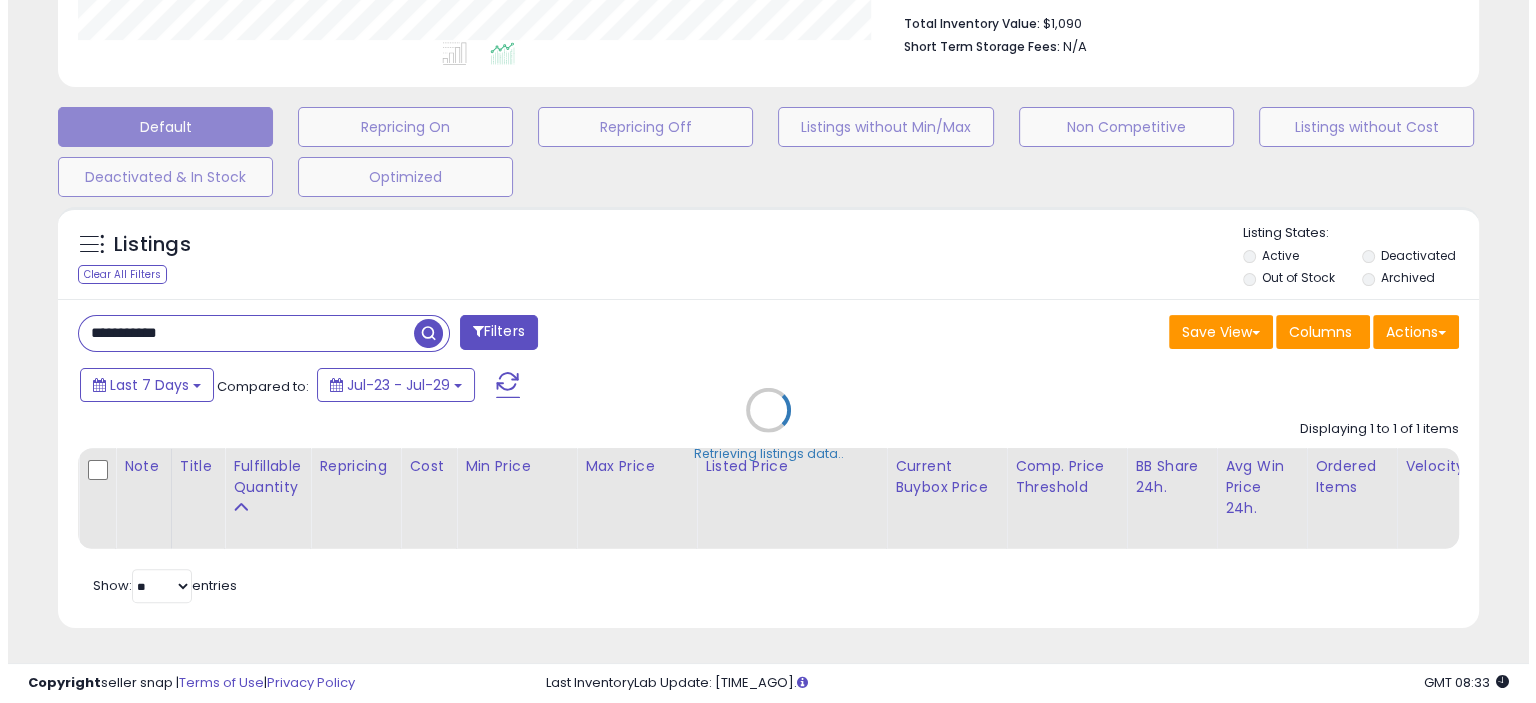 scroll, scrollTop: 536, scrollLeft: 0, axis: vertical 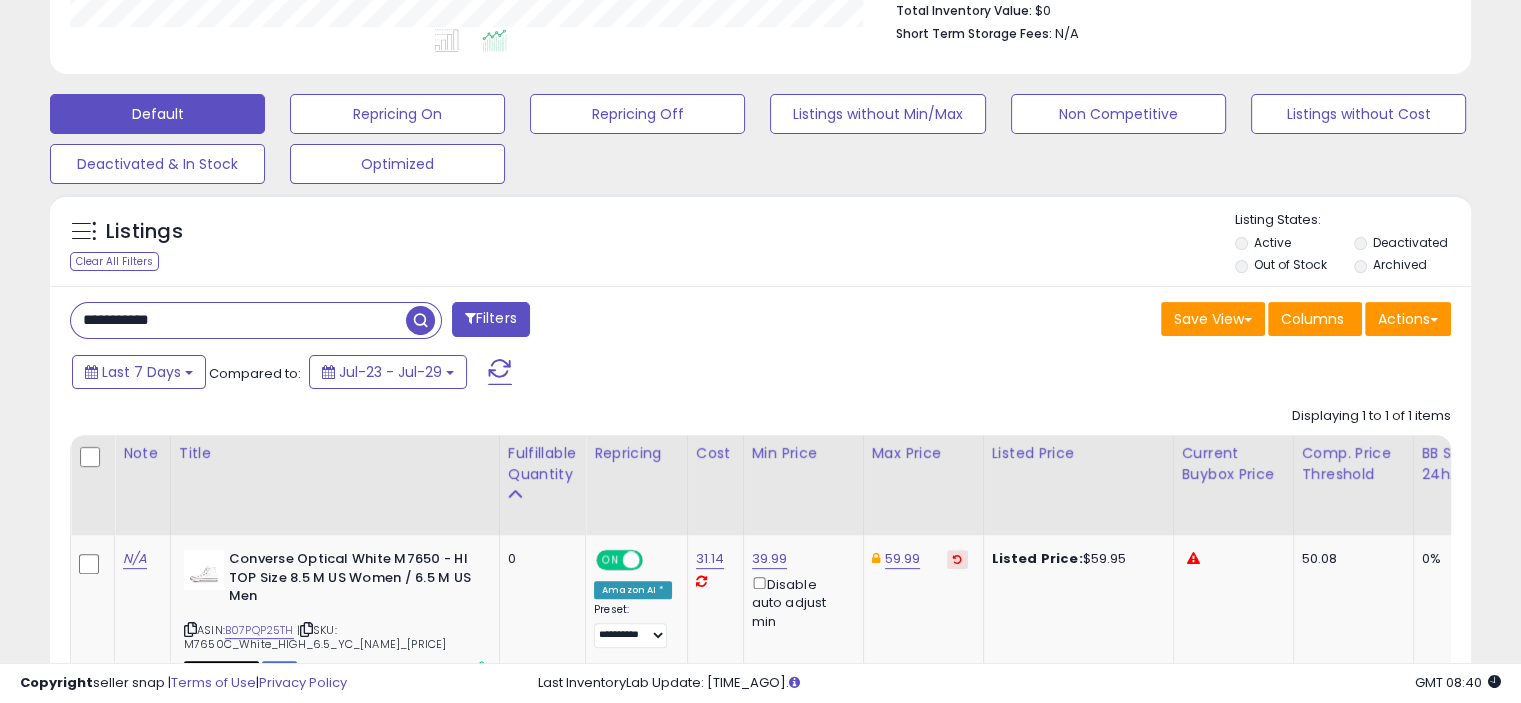 click on "**********" at bounding box center (238, 320) 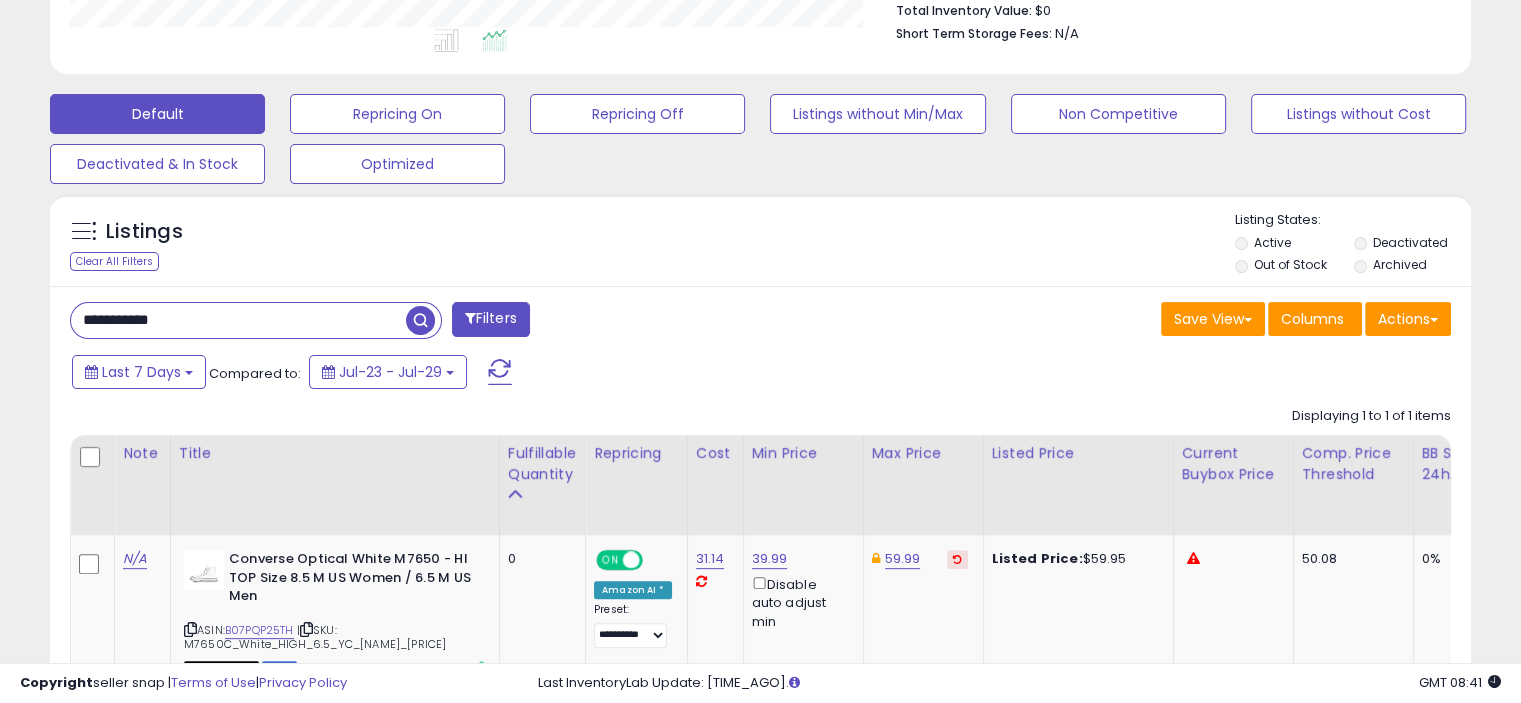 type on "**********" 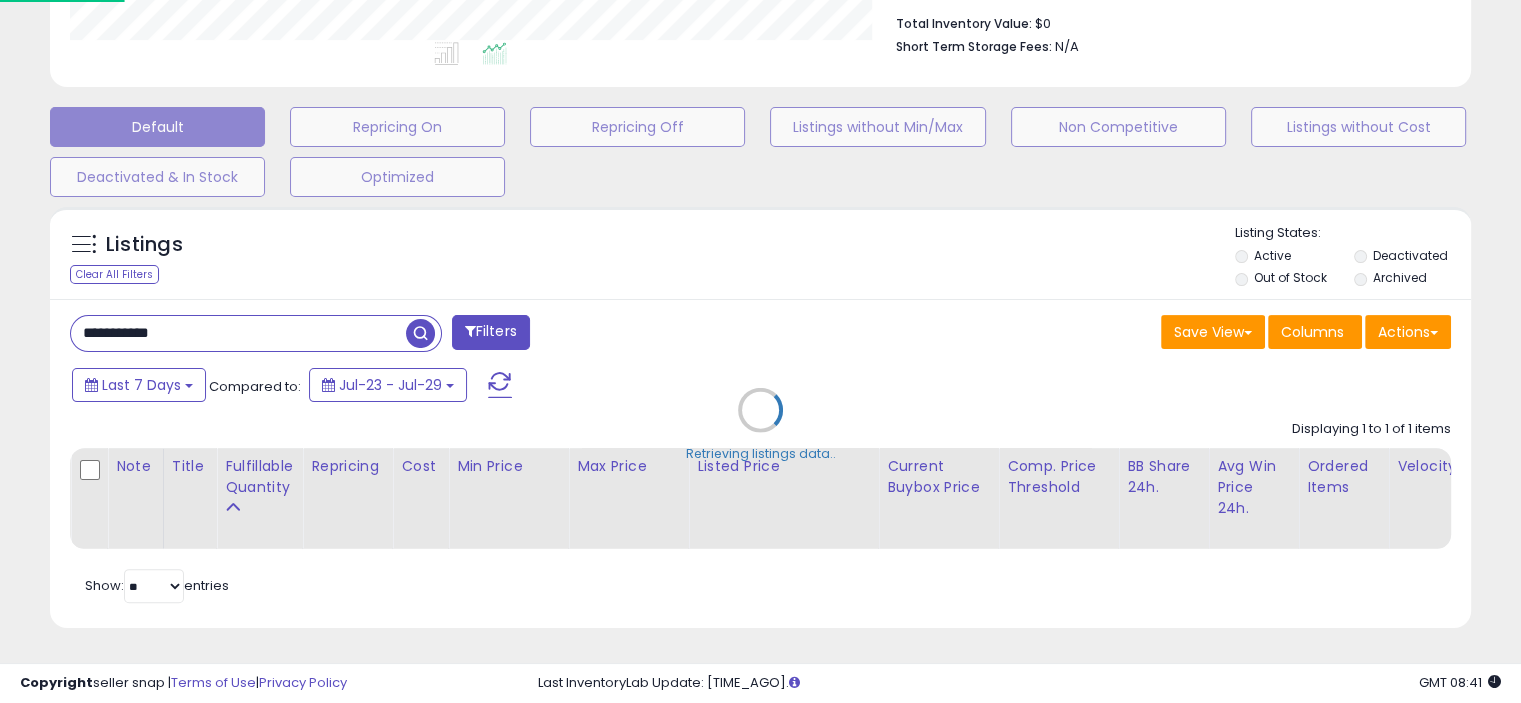 scroll, scrollTop: 999589, scrollLeft: 999168, axis: both 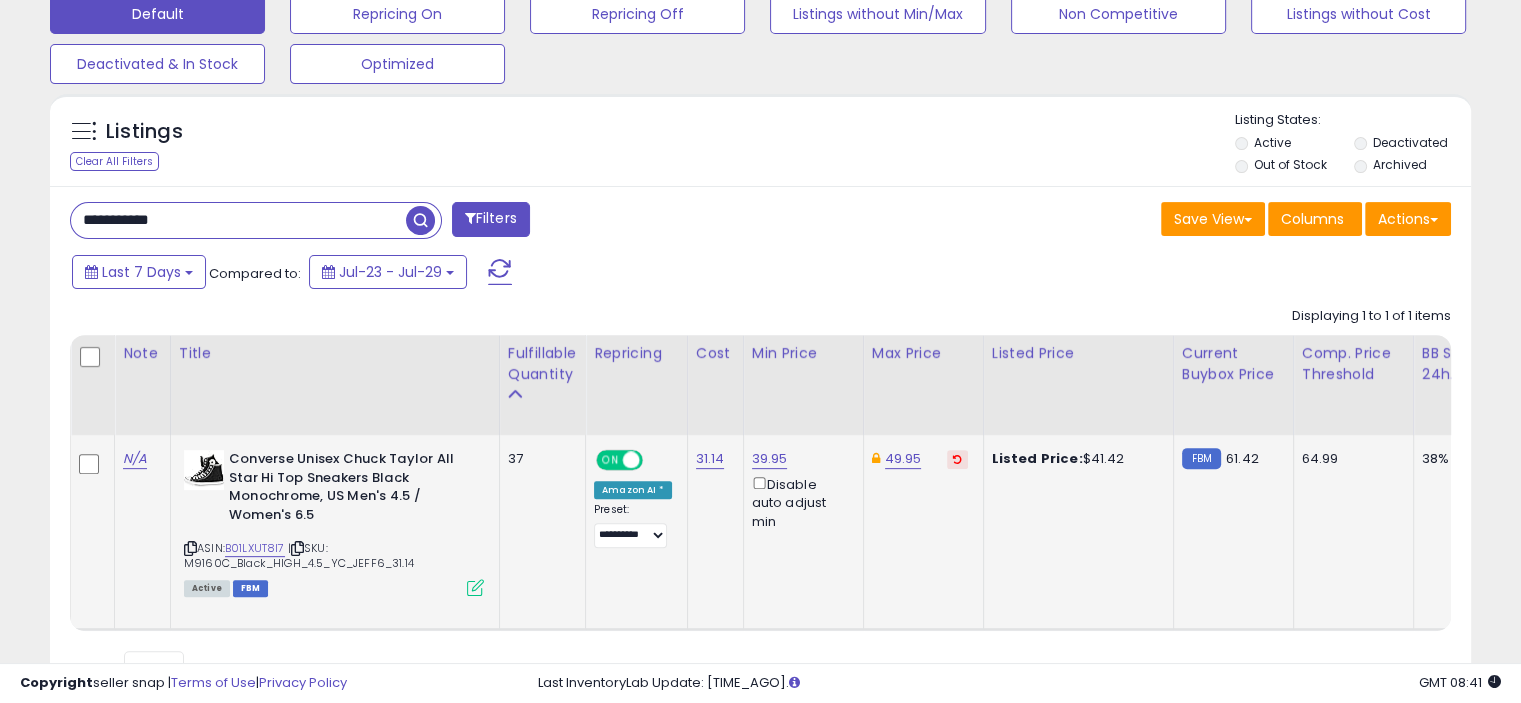 click at bounding box center [190, 548] 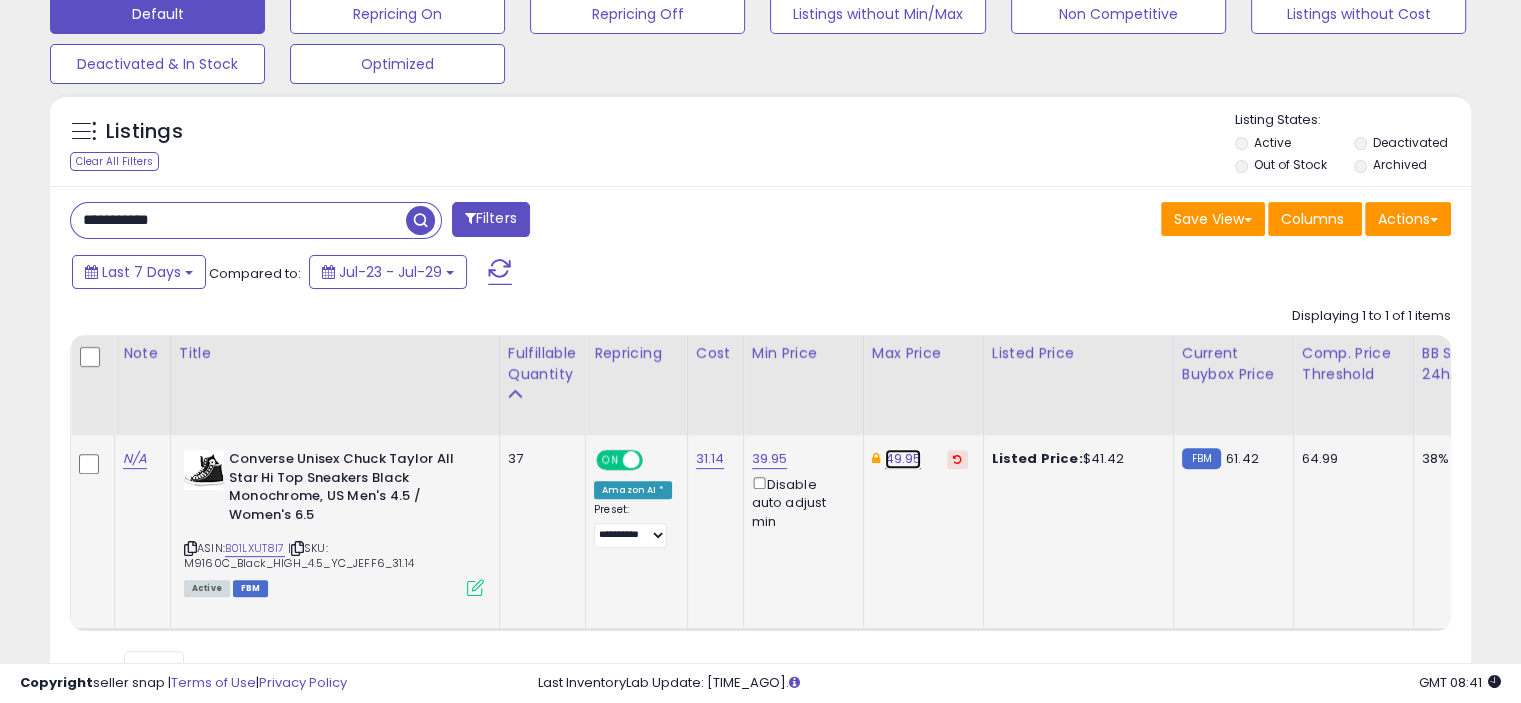 click on "49.95" at bounding box center [903, 459] 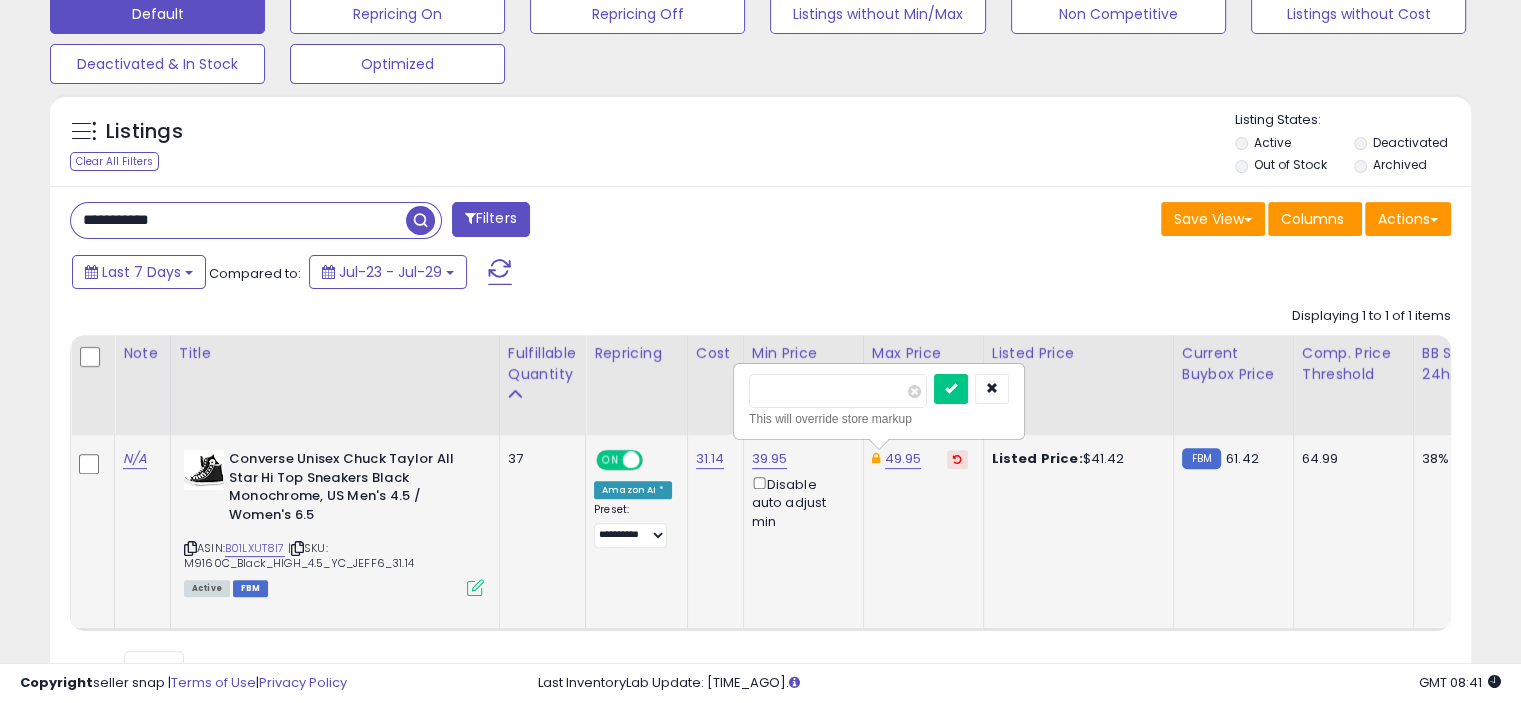 click on "*****" at bounding box center [838, 391] 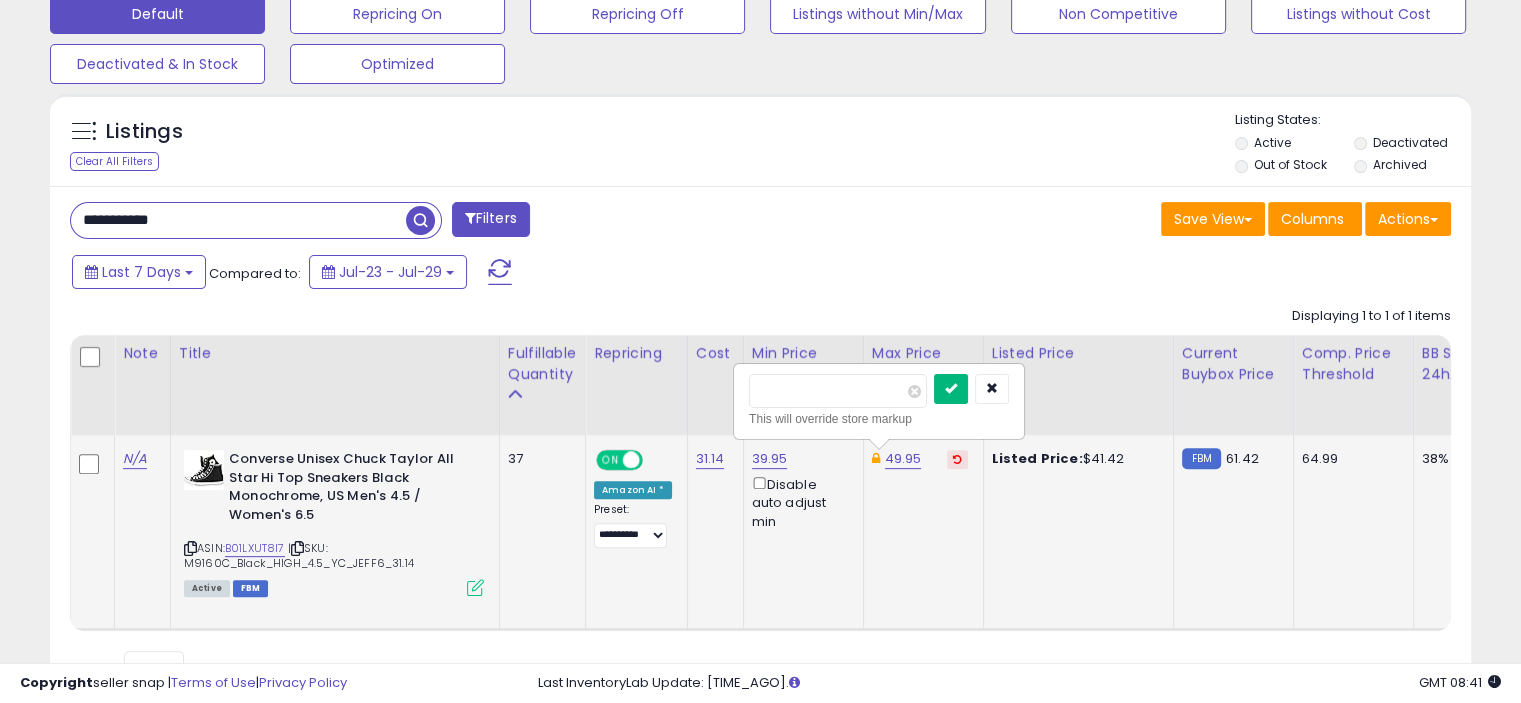 type on "**" 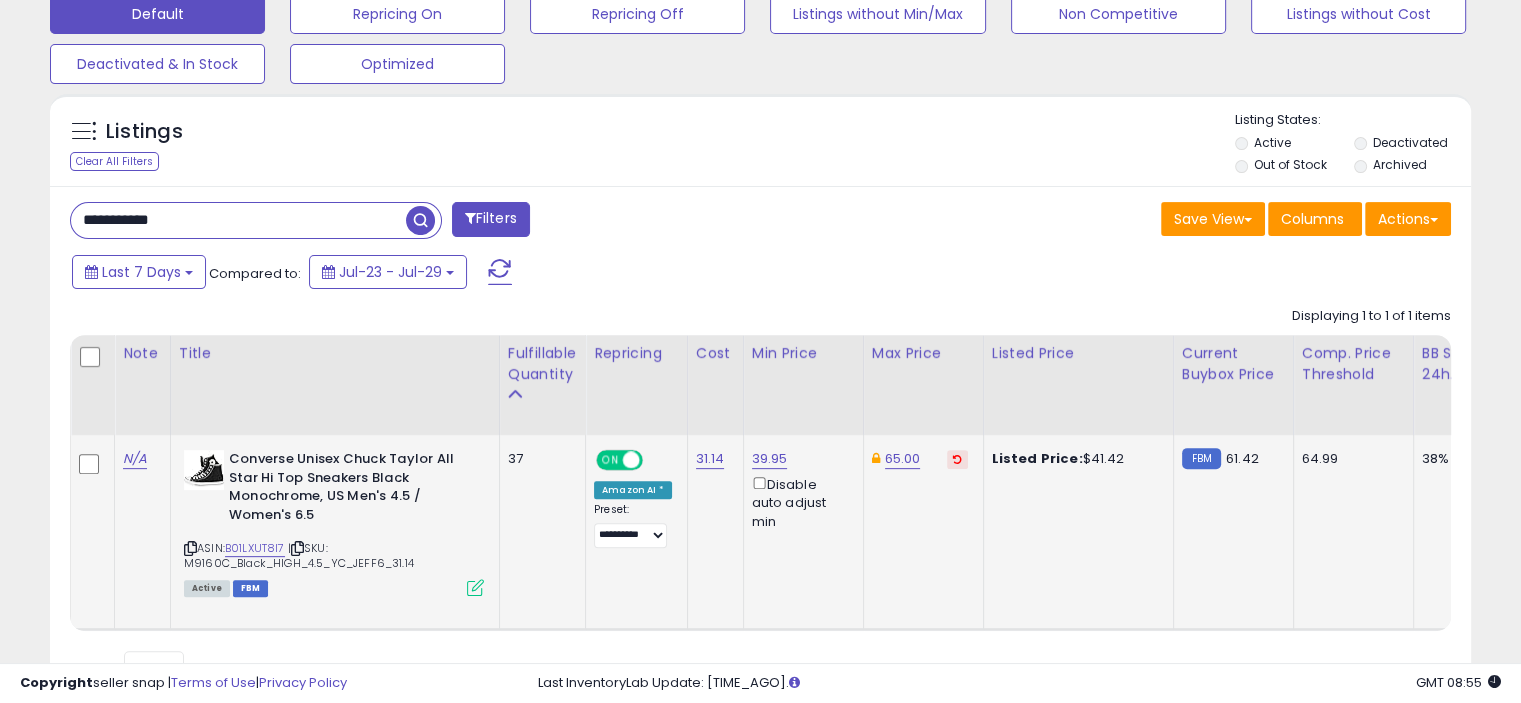 click on "**********" at bounding box center (238, 220) 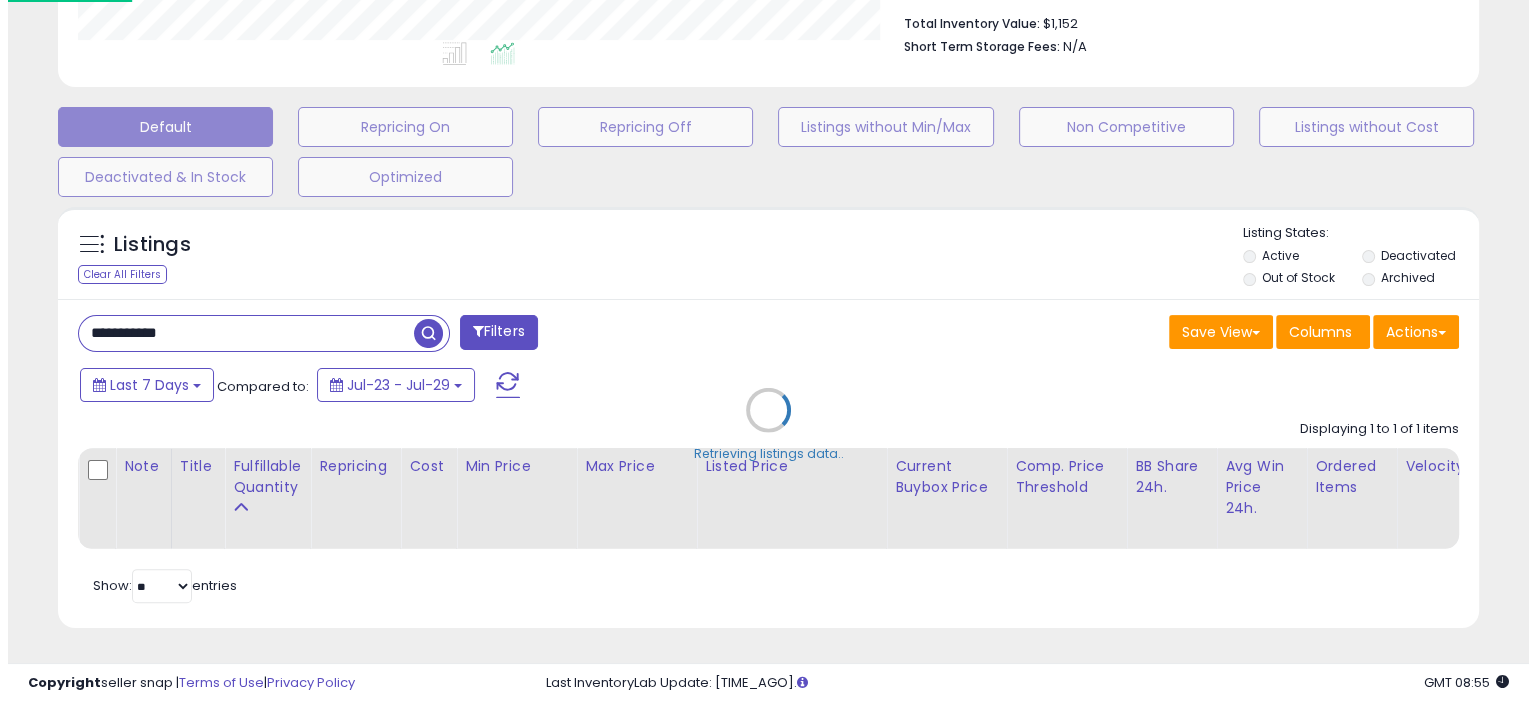 scroll, scrollTop: 536, scrollLeft: 0, axis: vertical 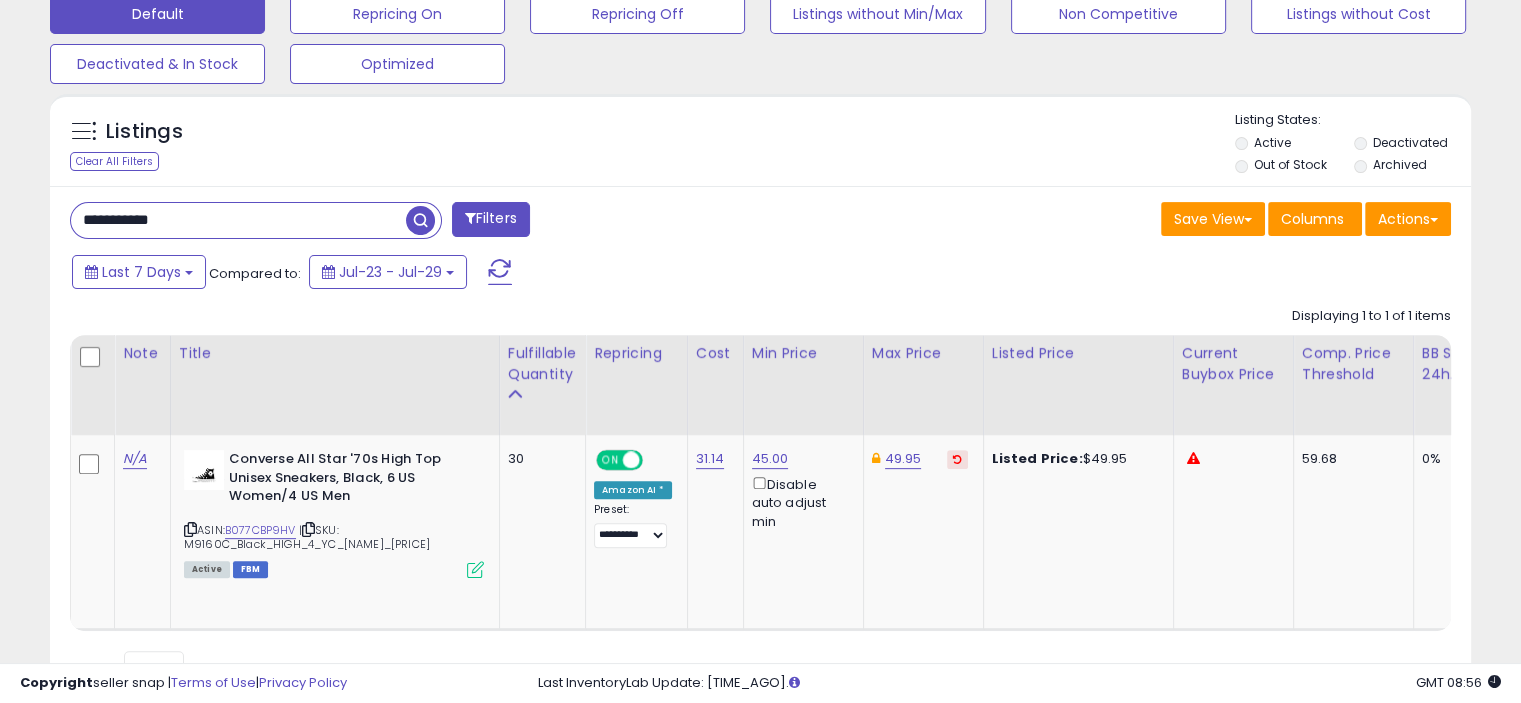 click on "**********" at bounding box center (238, 220) 